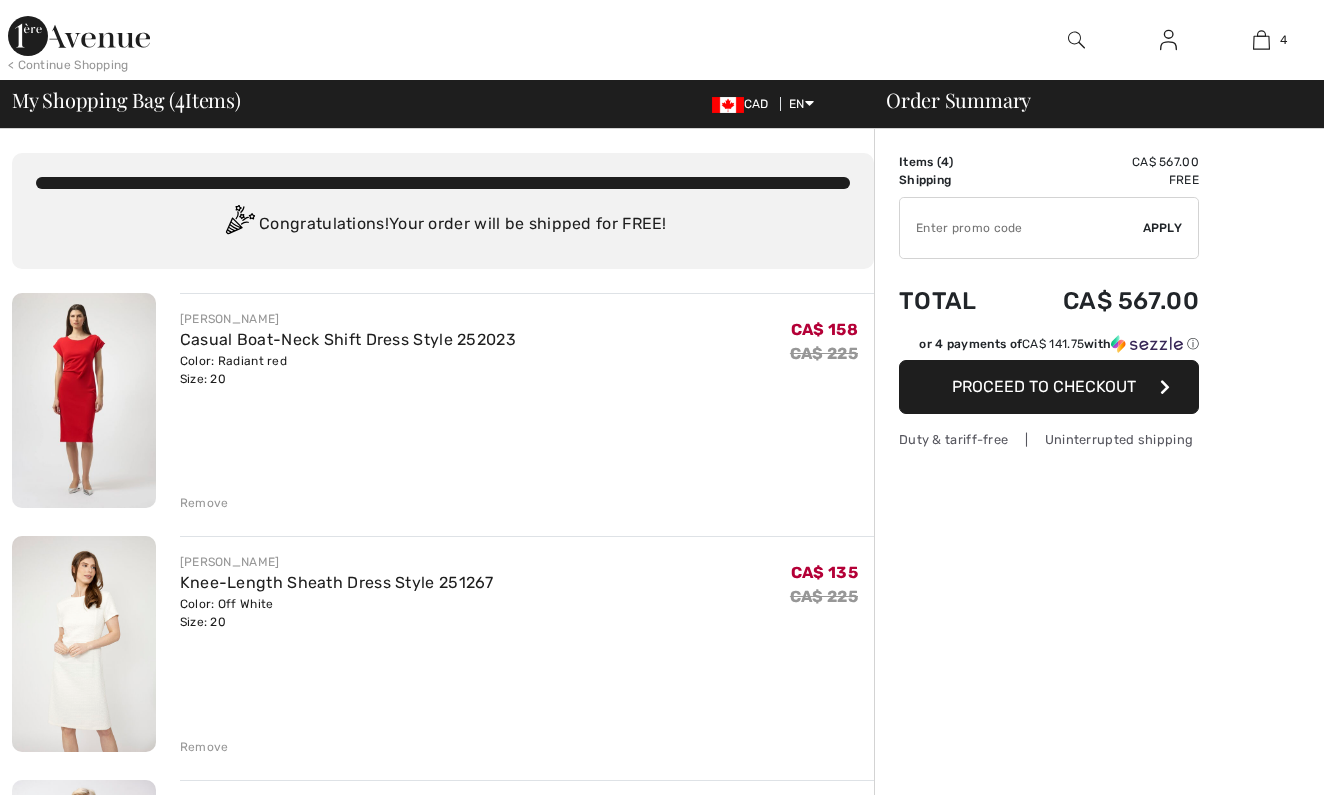 scroll, scrollTop: 0, scrollLeft: 0, axis: both 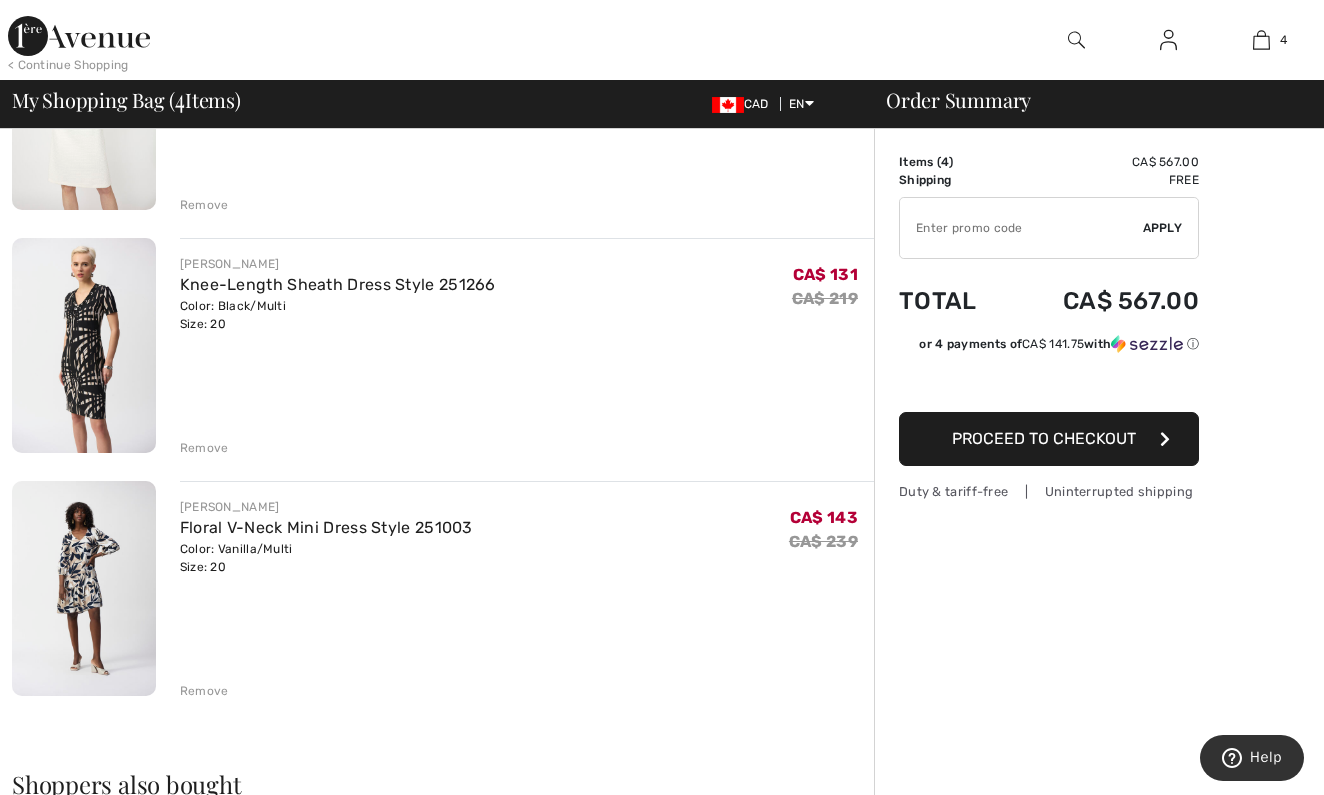 click on "Remove" at bounding box center (204, 691) 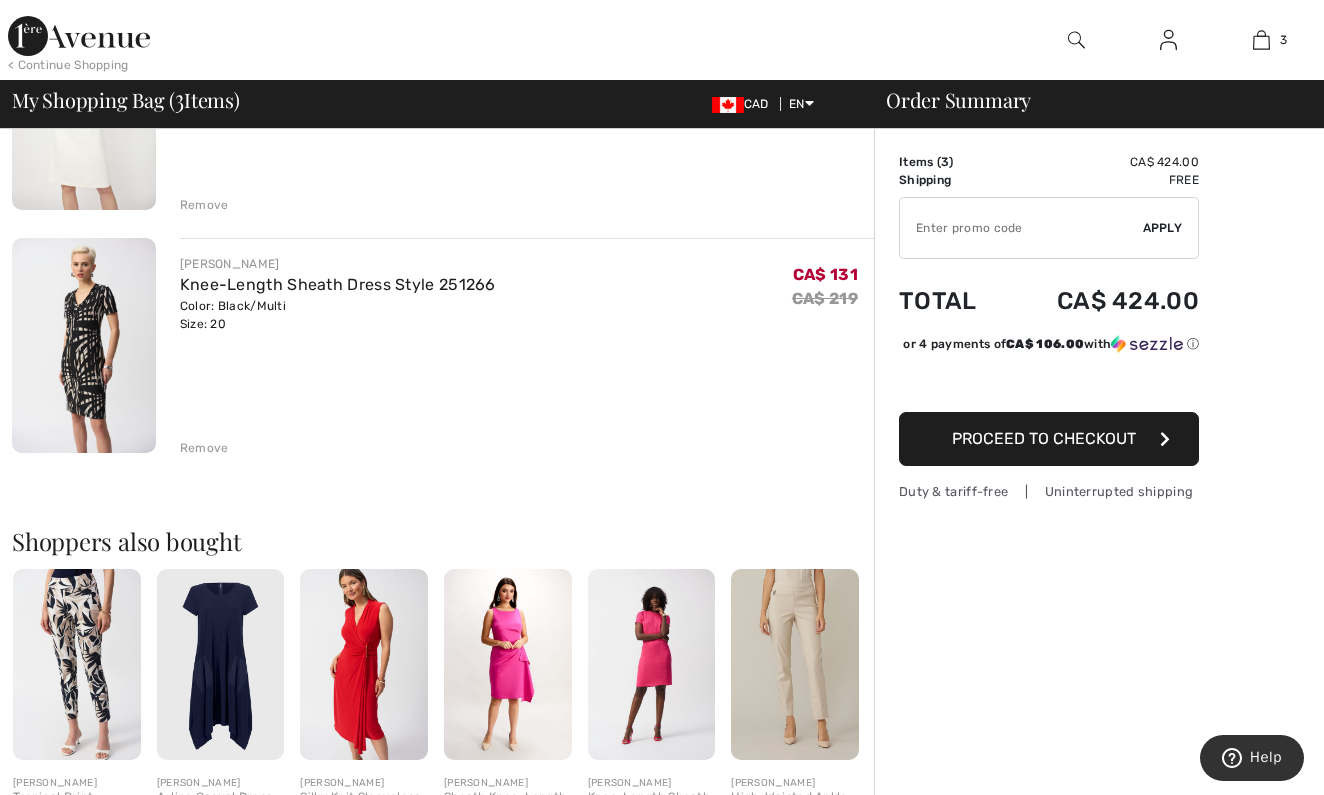 click on "Remove" at bounding box center [204, 448] 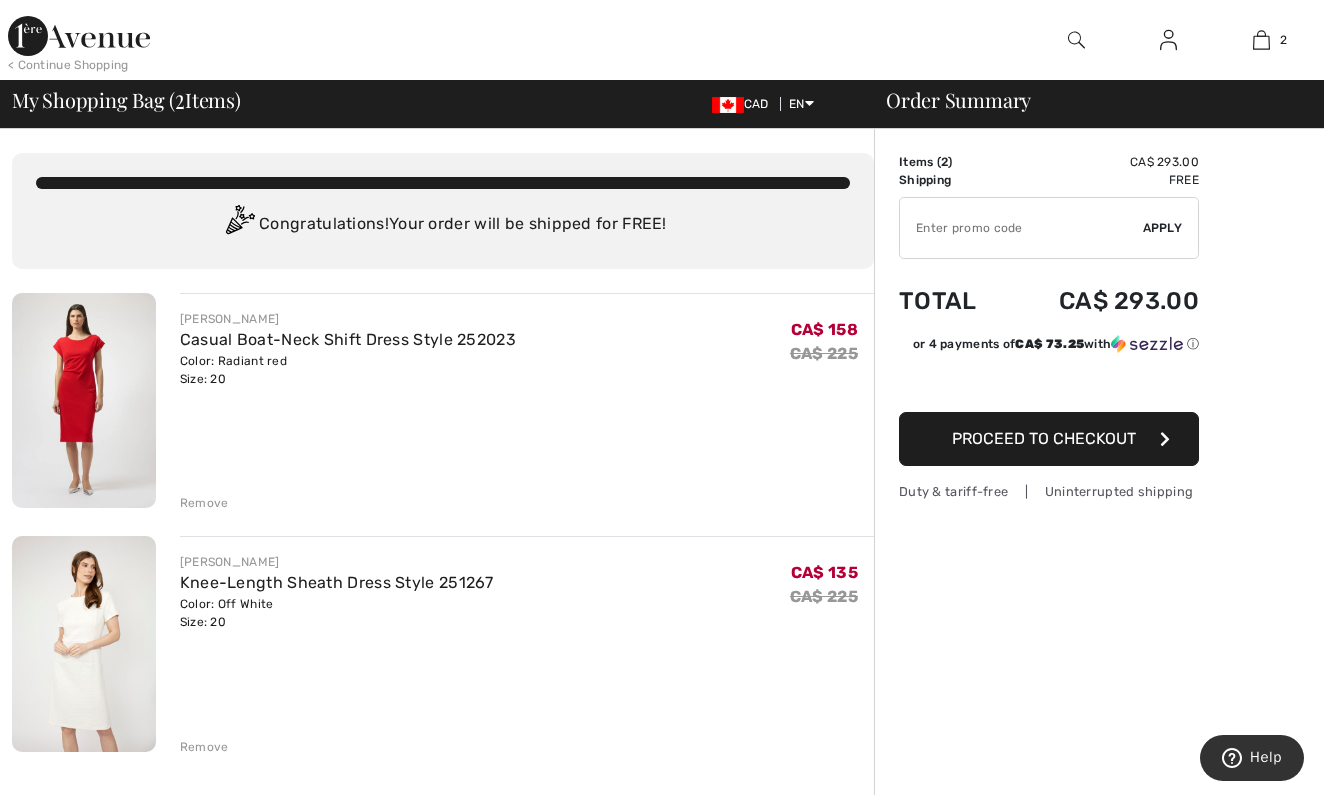 scroll, scrollTop: 0, scrollLeft: 0, axis: both 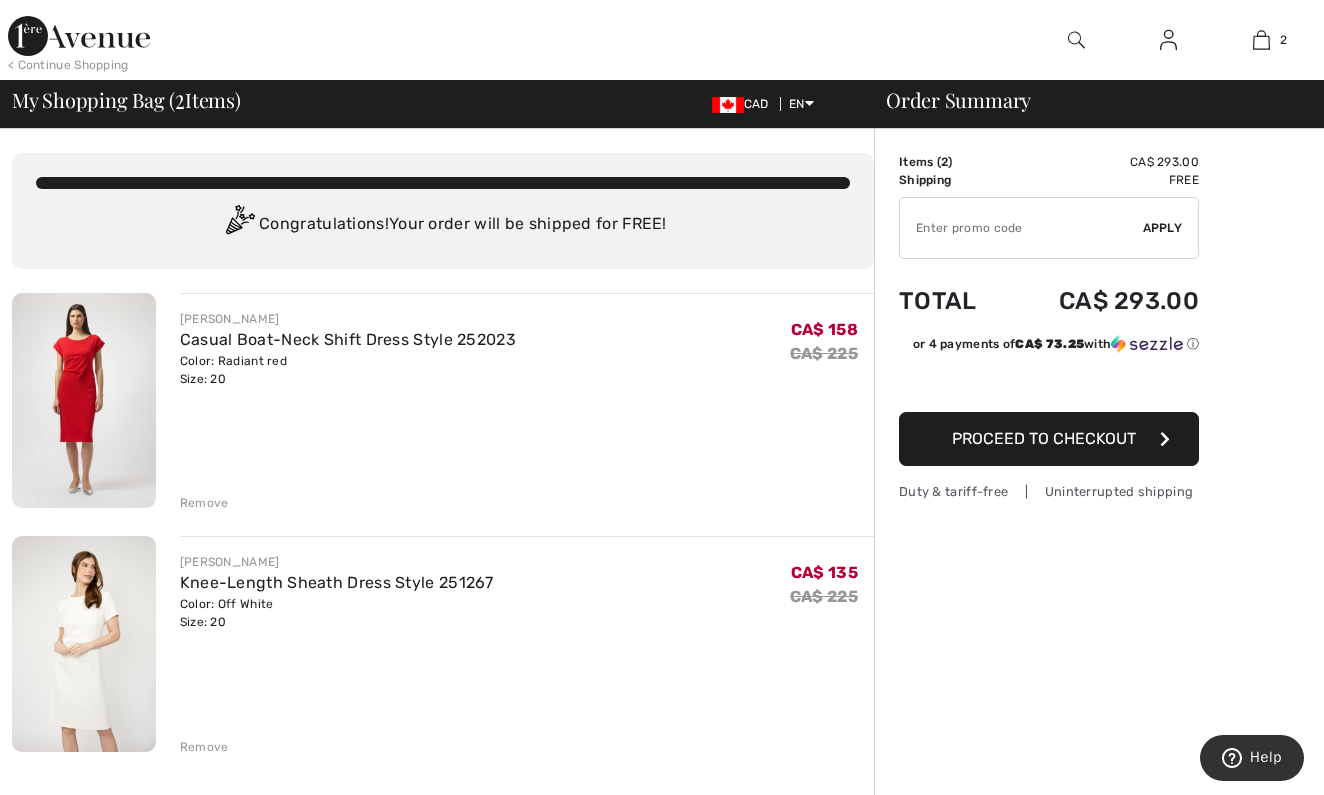 click on "Proceed to Checkout" at bounding box center (1044, 438) 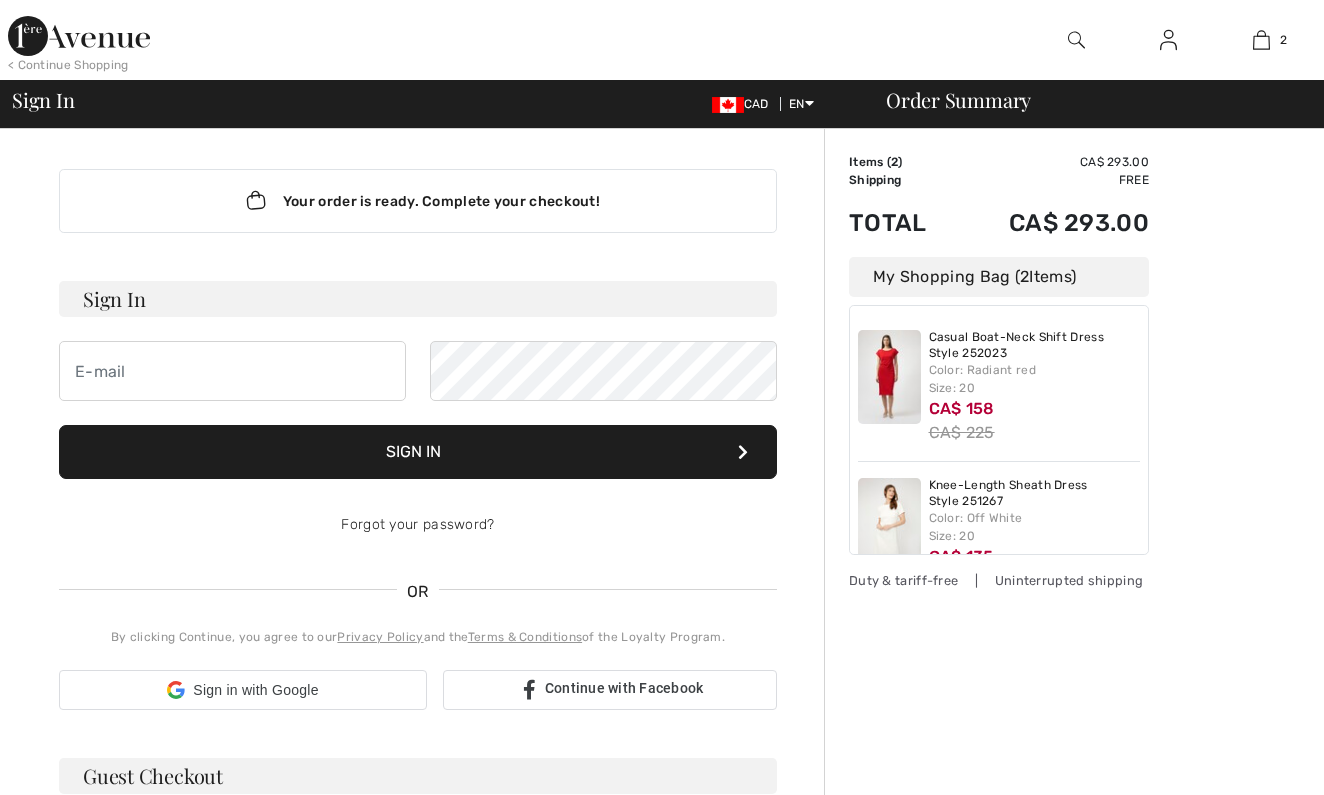 scroll, scrollTop: 0, scrollLeft: 0, axis: both 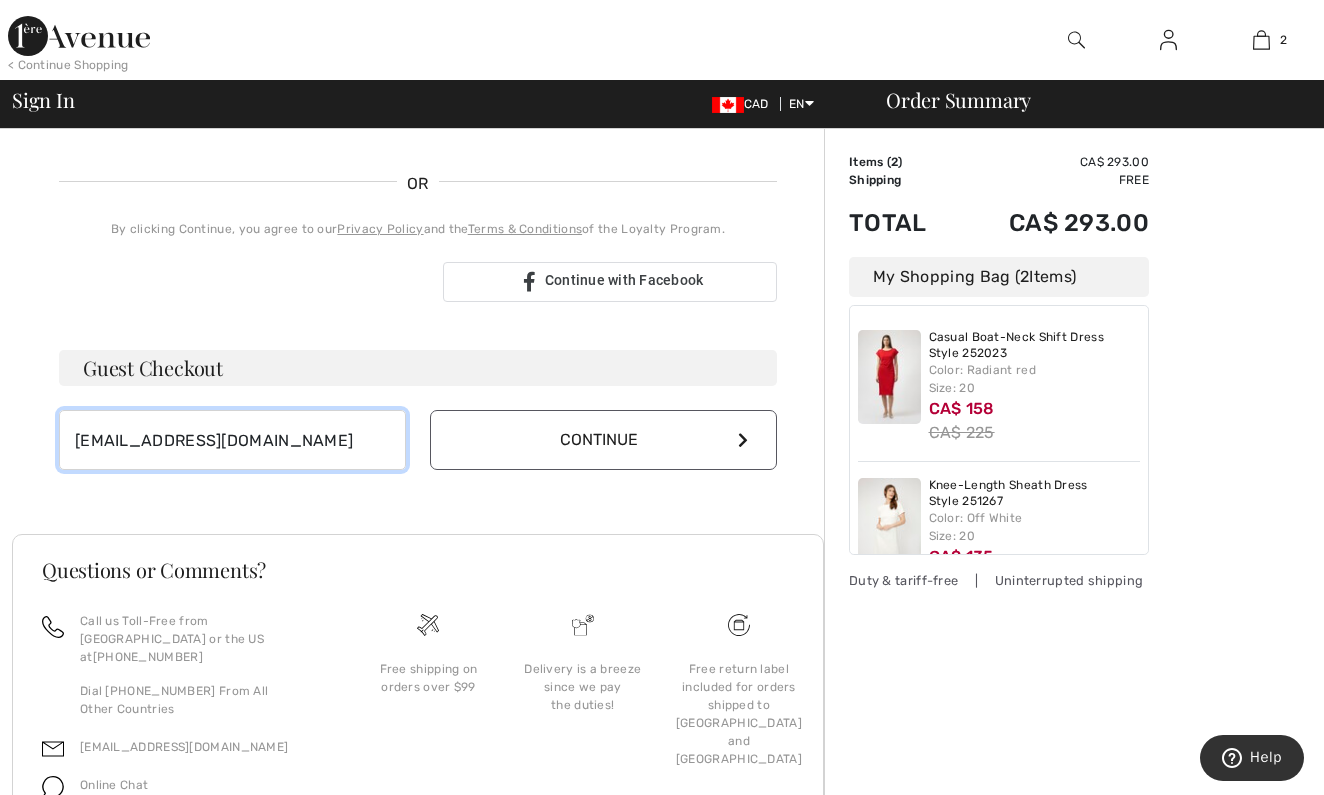 type on "dalemilmine@icloud.com" 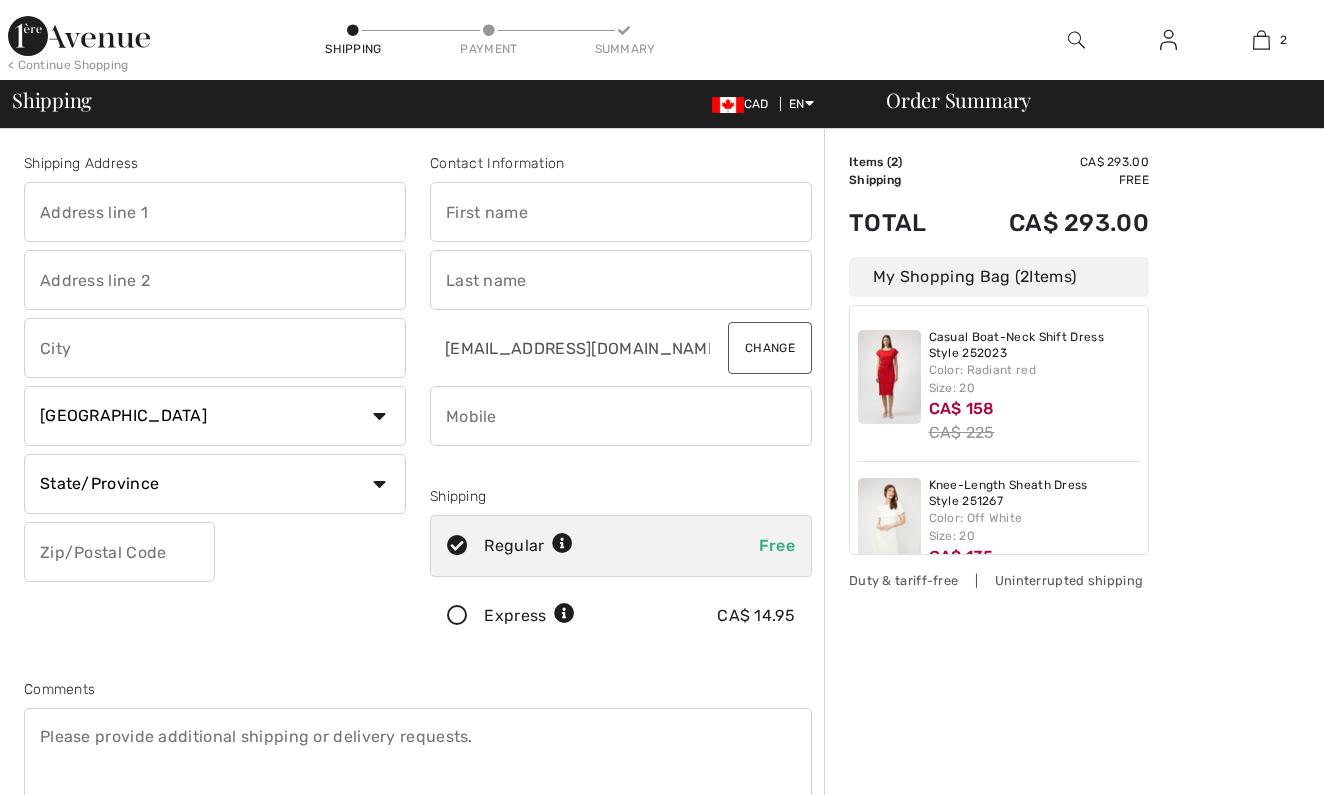 scroll, scrollTop: 0, scrollLeft: 0, axis: both 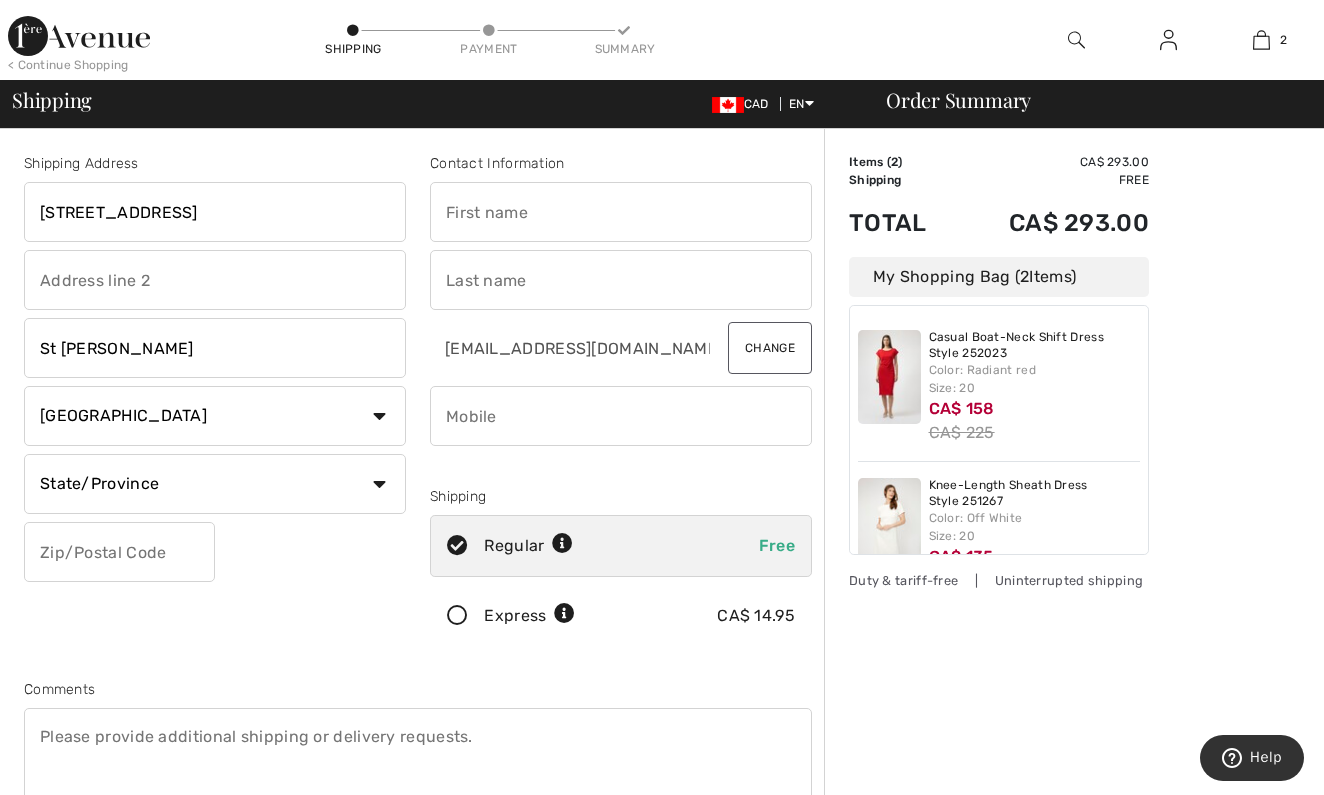 type on "St Thomas" 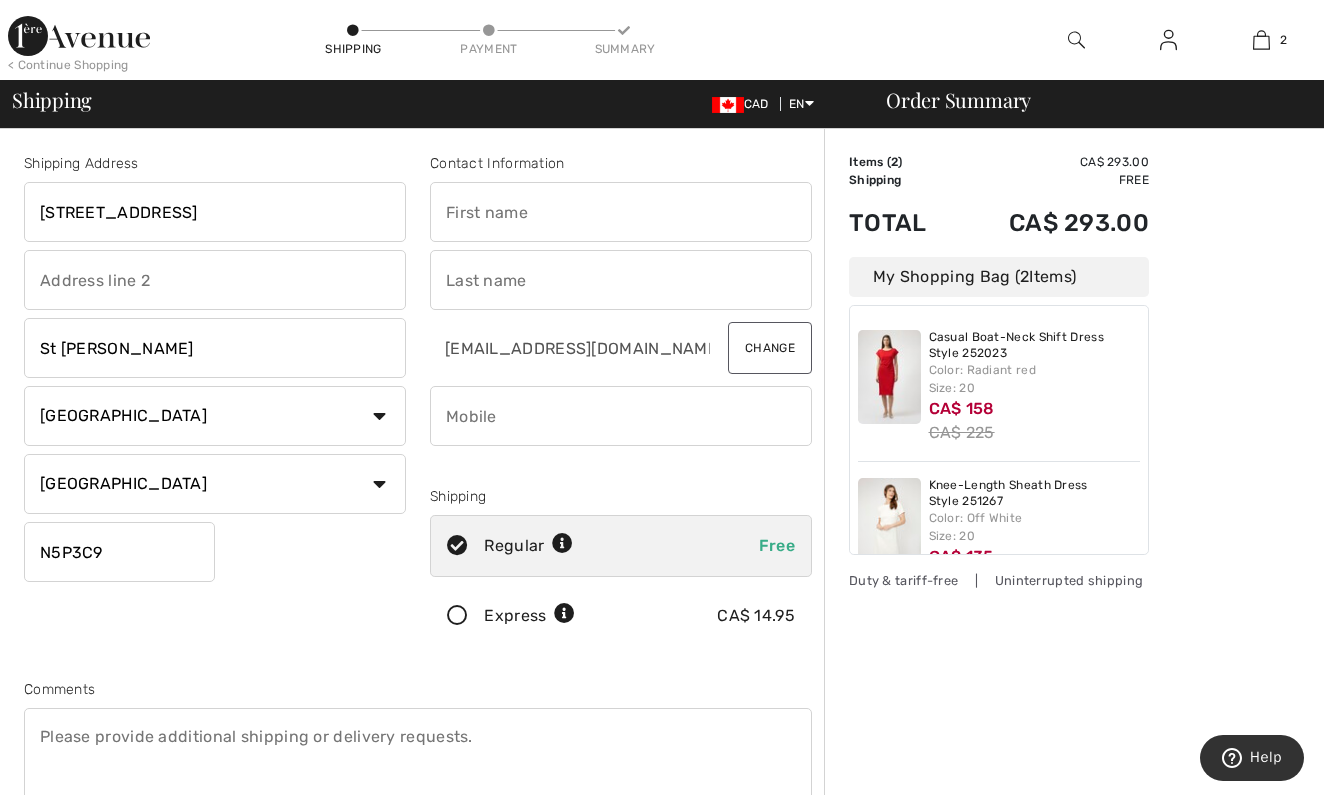 type on "N5P3C9" 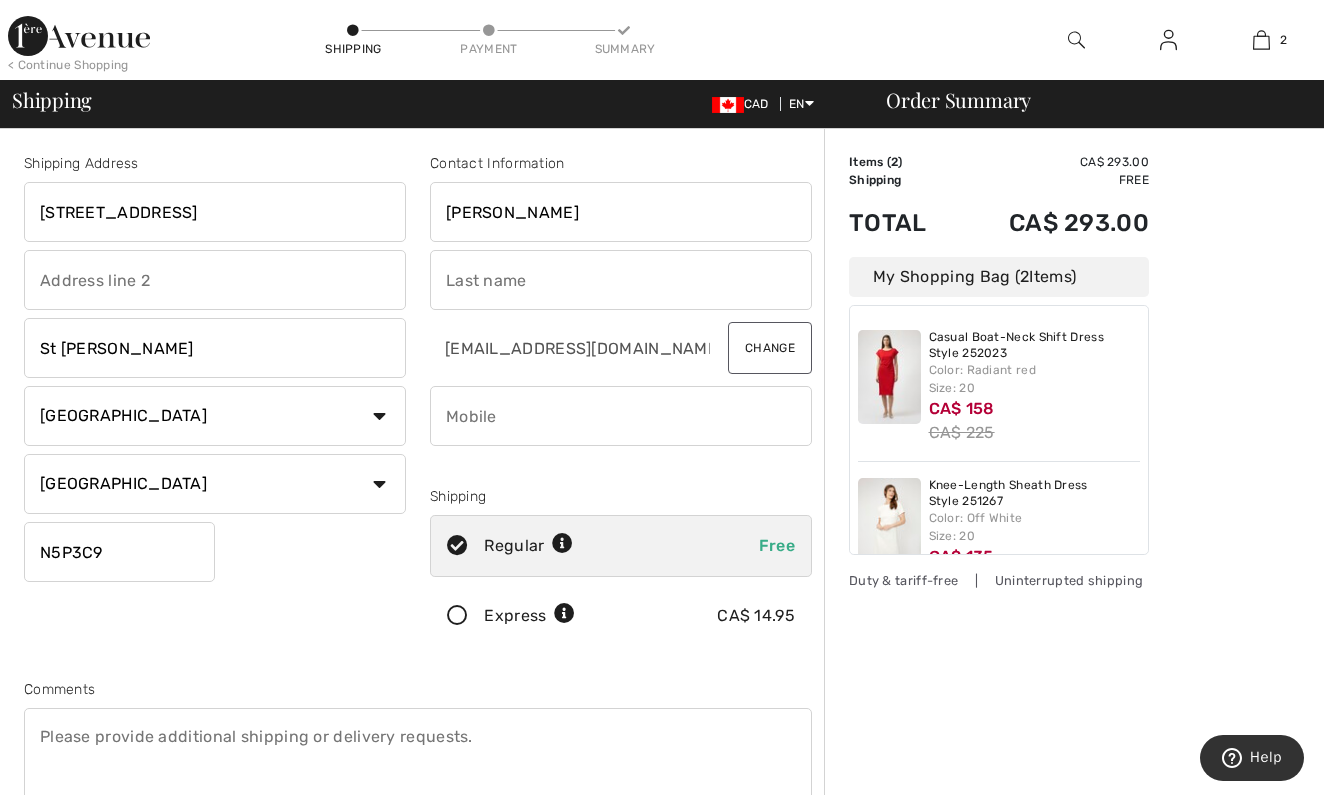 type on "Patricia D" 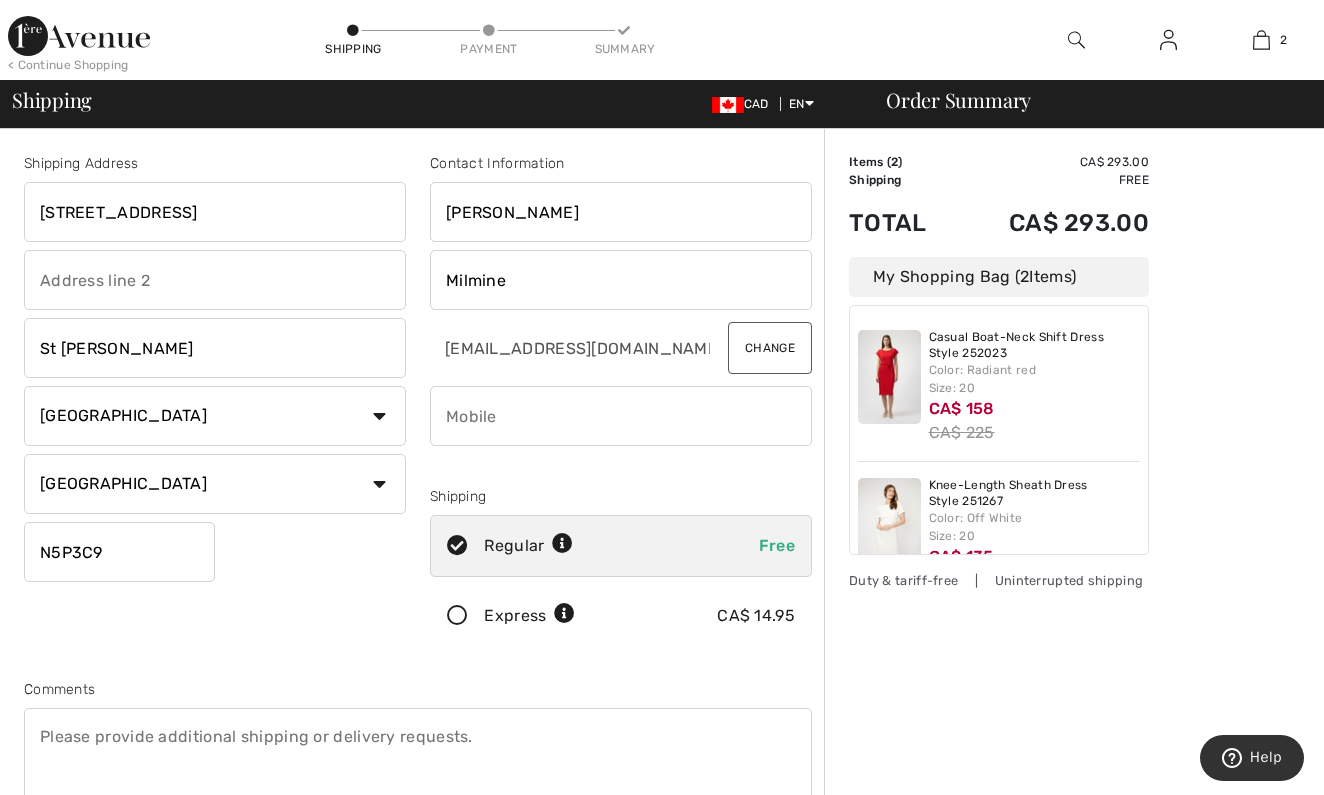 type on "Milmine" 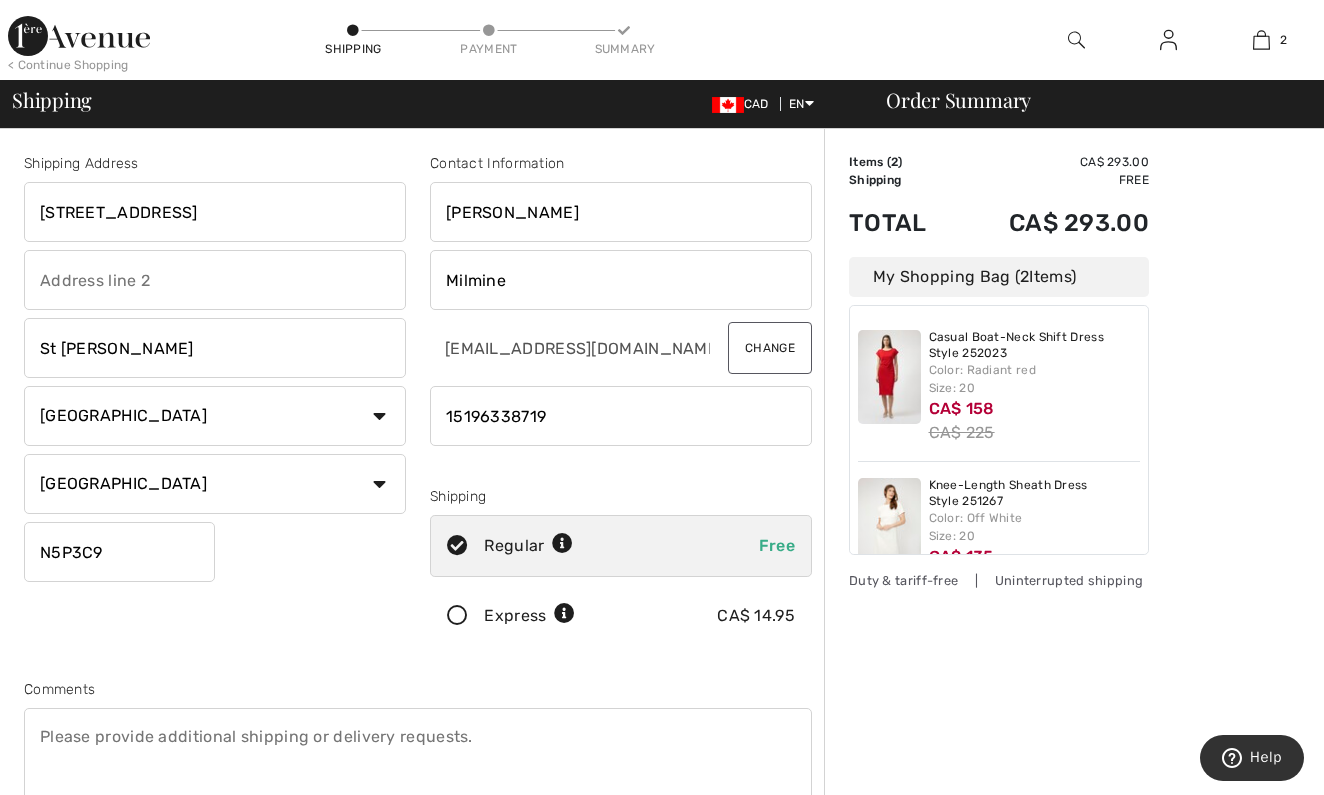 click at bounding box center (621, 416) 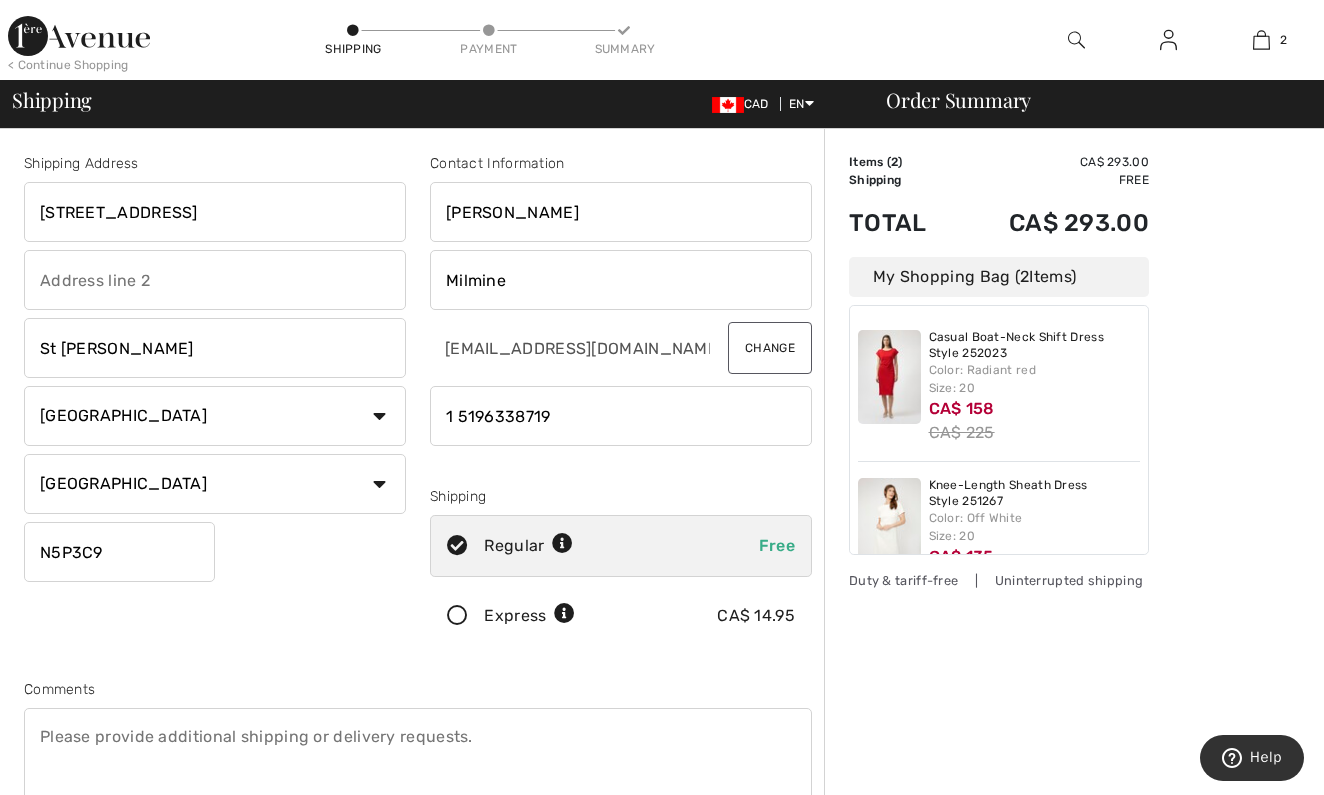 type on "15196338719" 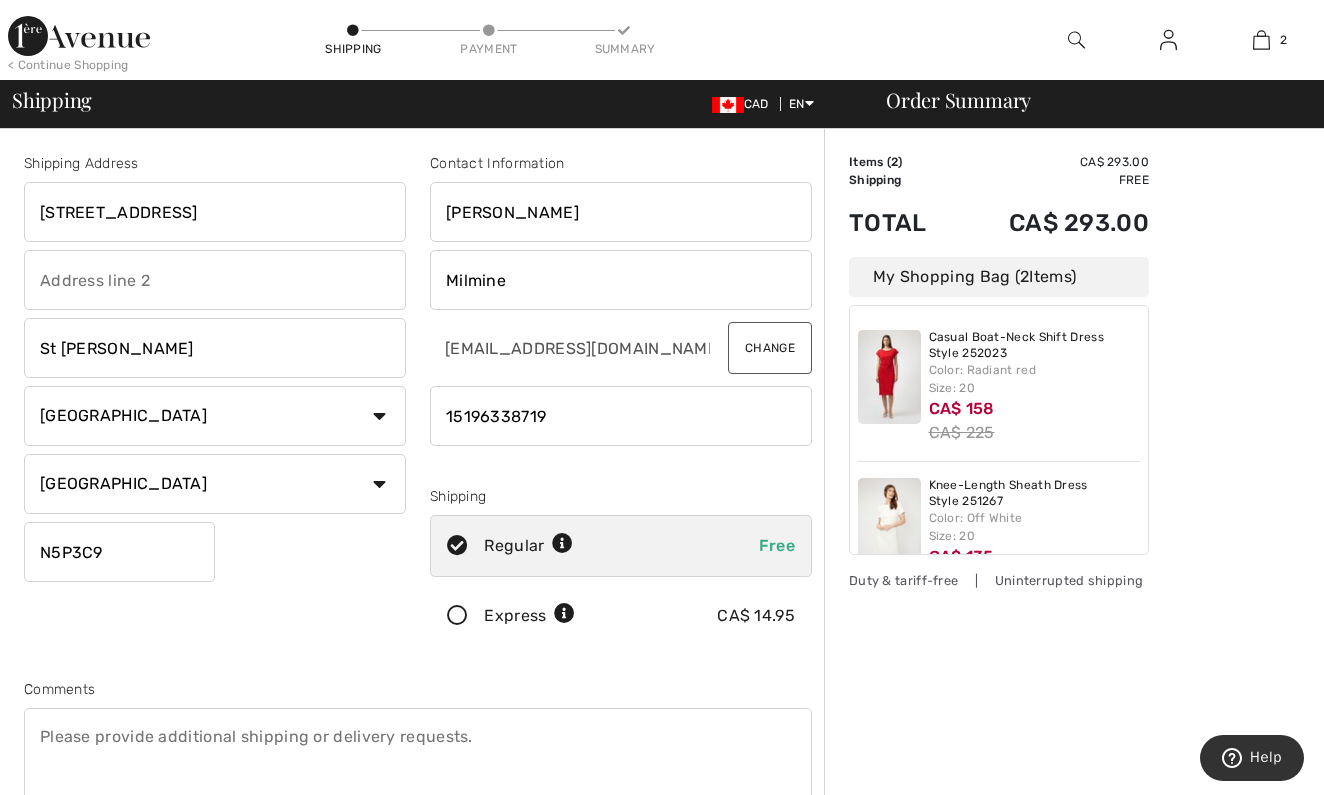 click at bounding box center (457, 616) 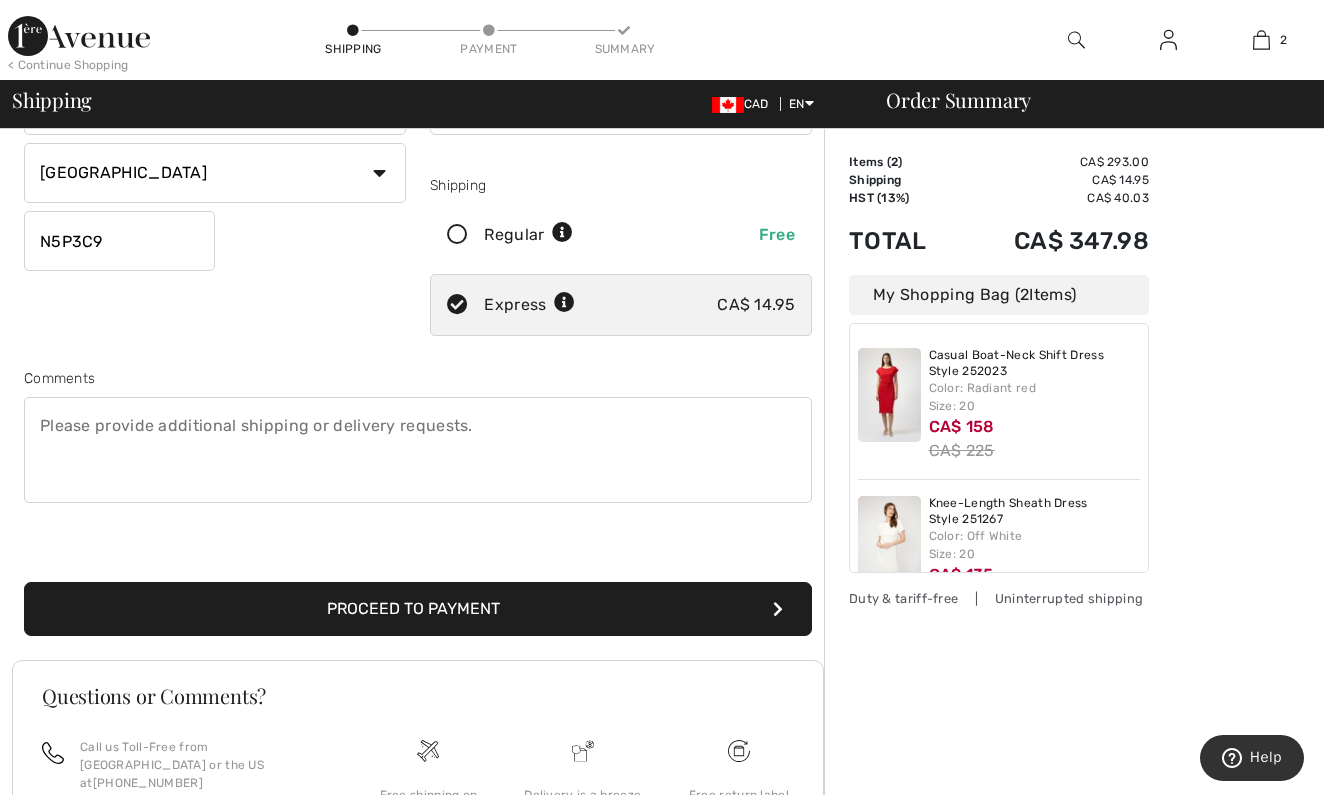 scroll, scrollTop: 312, scrollLeft: 0, axis: vertical 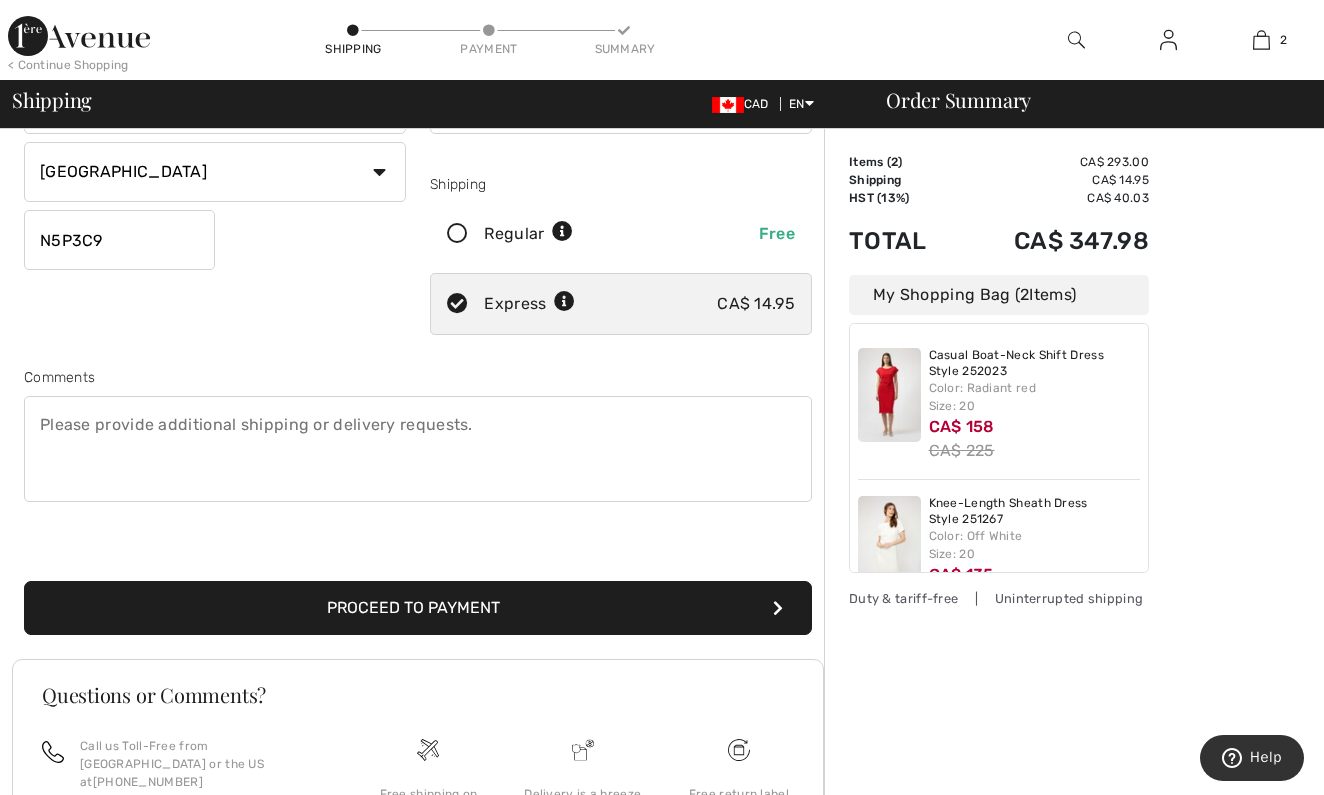 click on "Proceed to Payment" at bounding box center (418, 608) 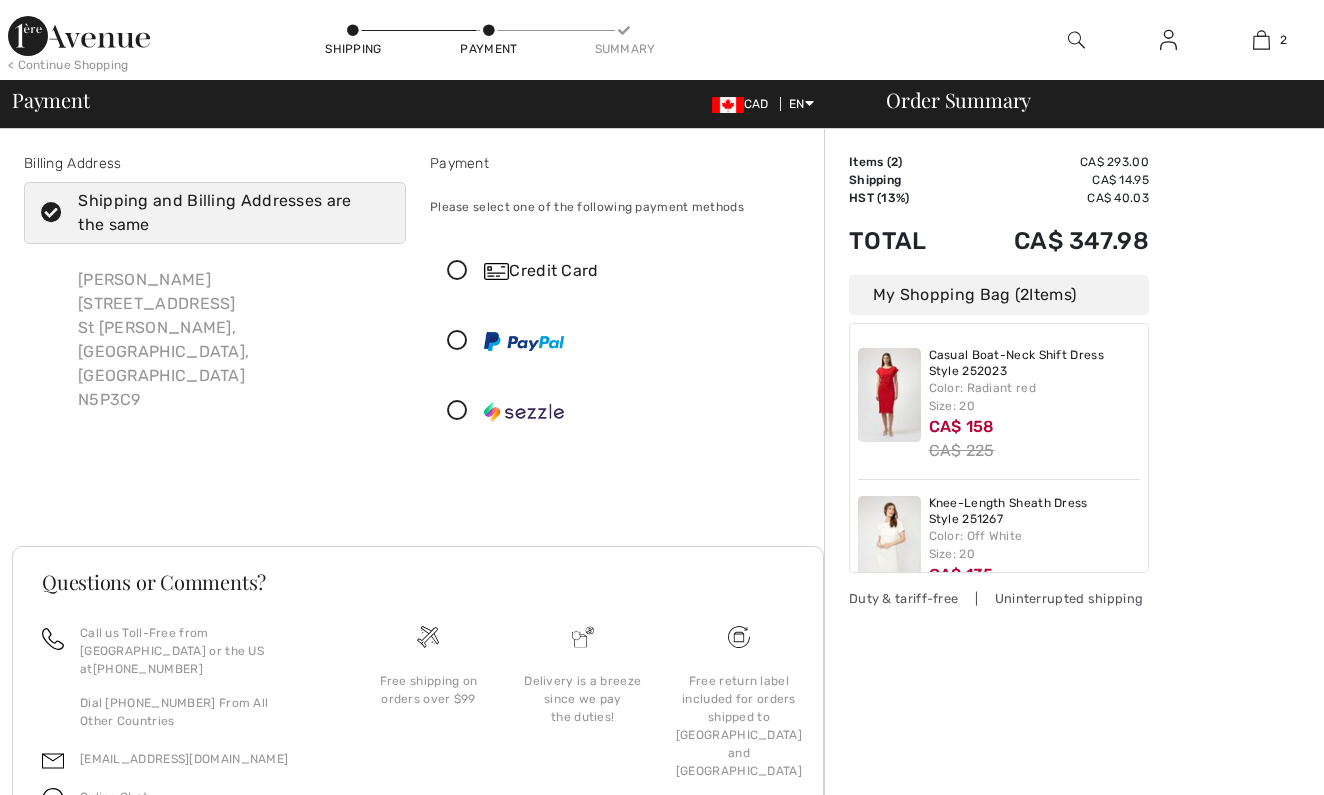 scroll, scrollTop: 0, scrollLeft: 0, axis: both 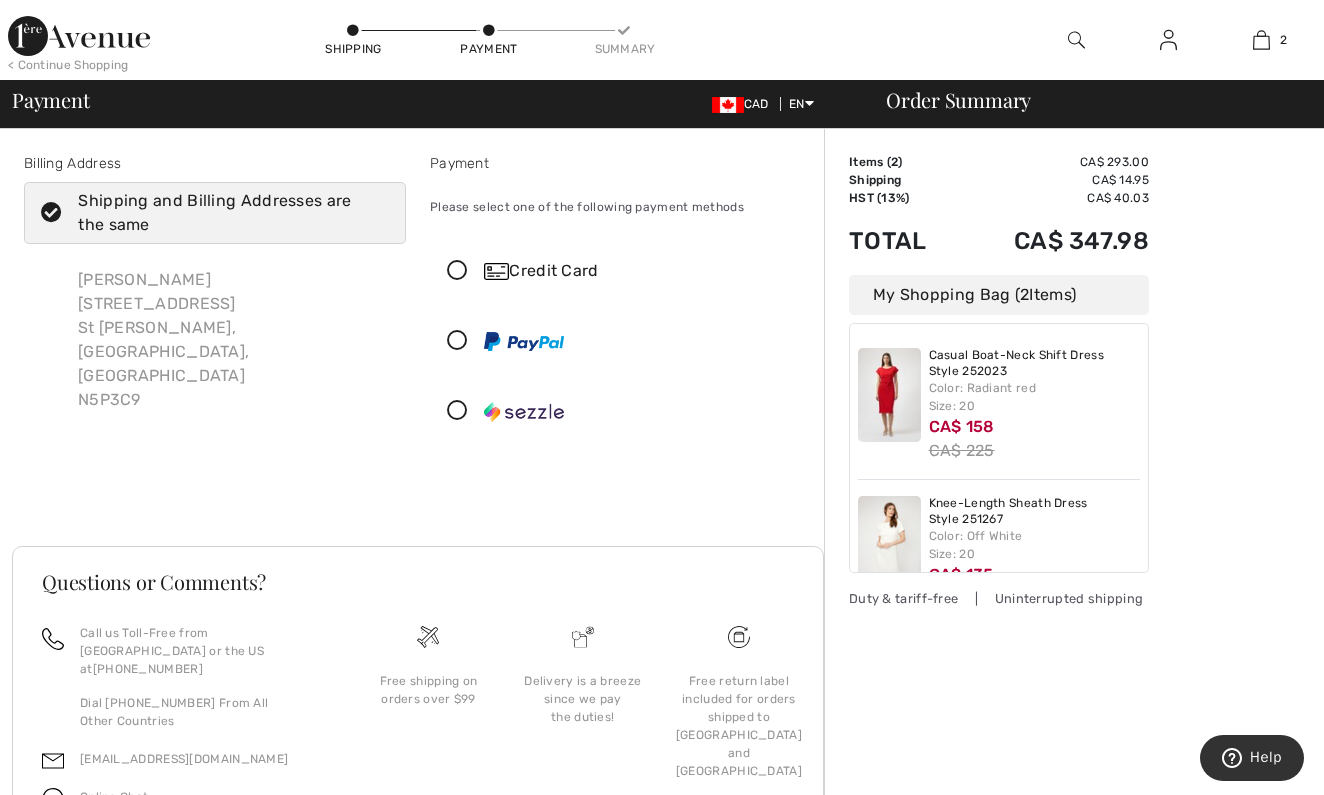 click at bounding box center (457, 271) 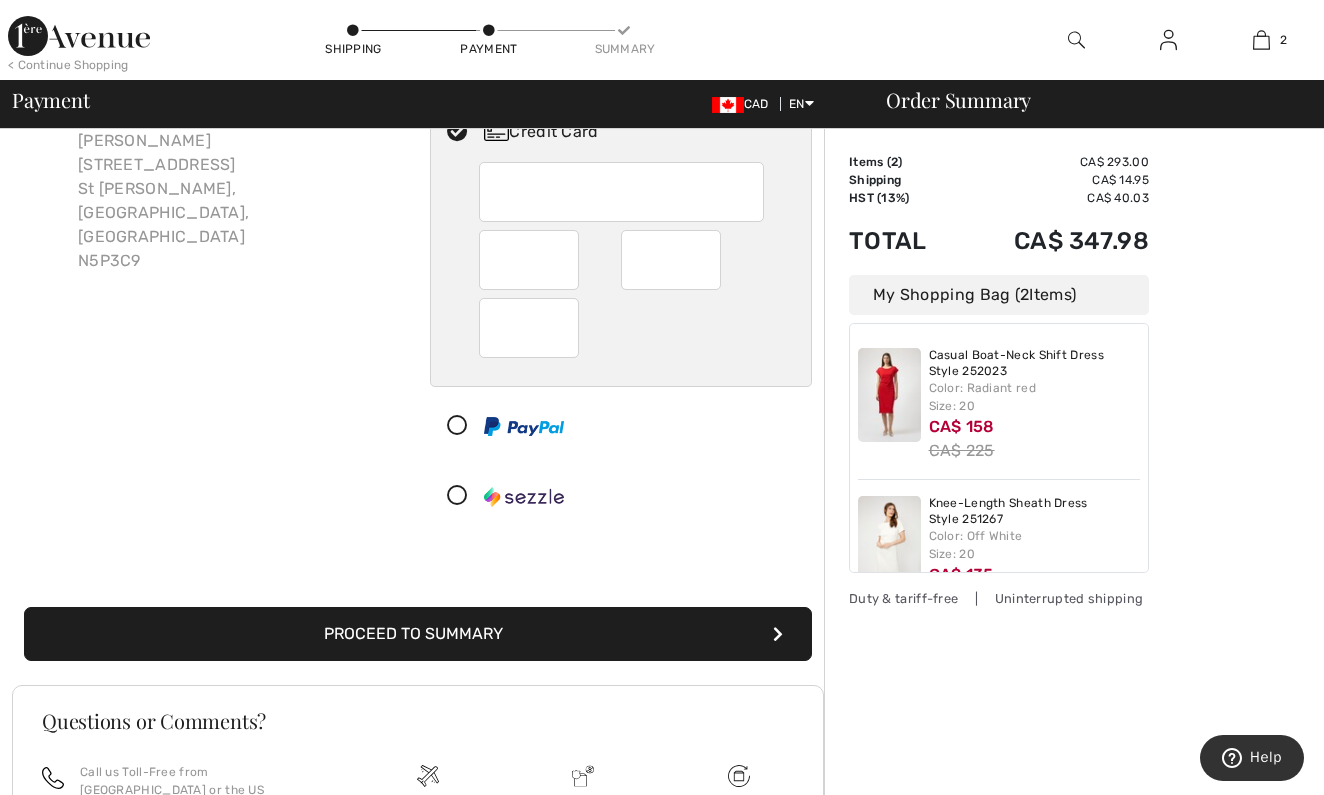scroll, scrollTop: 149, scrollLeft: 0, axis: vertical 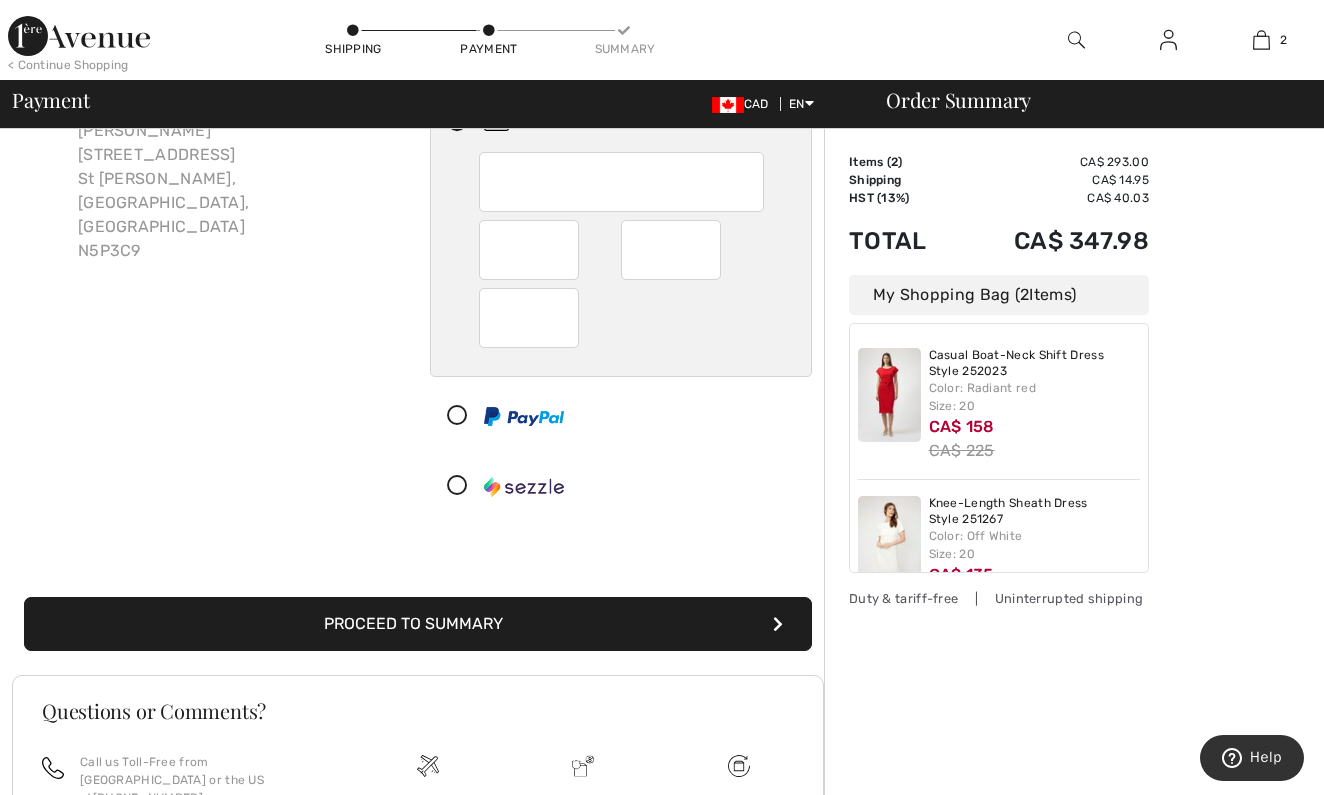 drag, startPoint x: 463, startPoint y: 620, endPoint x: 536, endPoint y: 554, distance: 98.4124 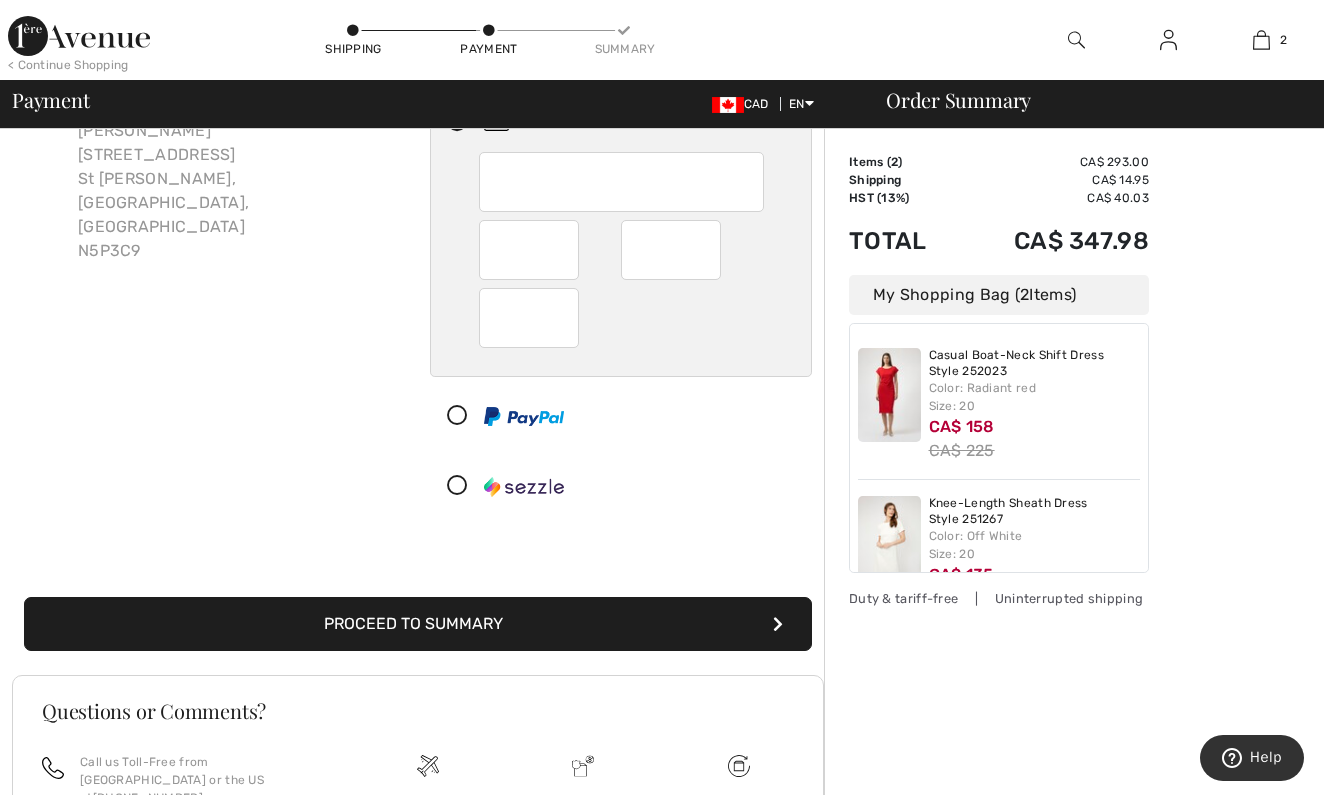 click on "Proceed to Summary" at bounding box center (418, 624) 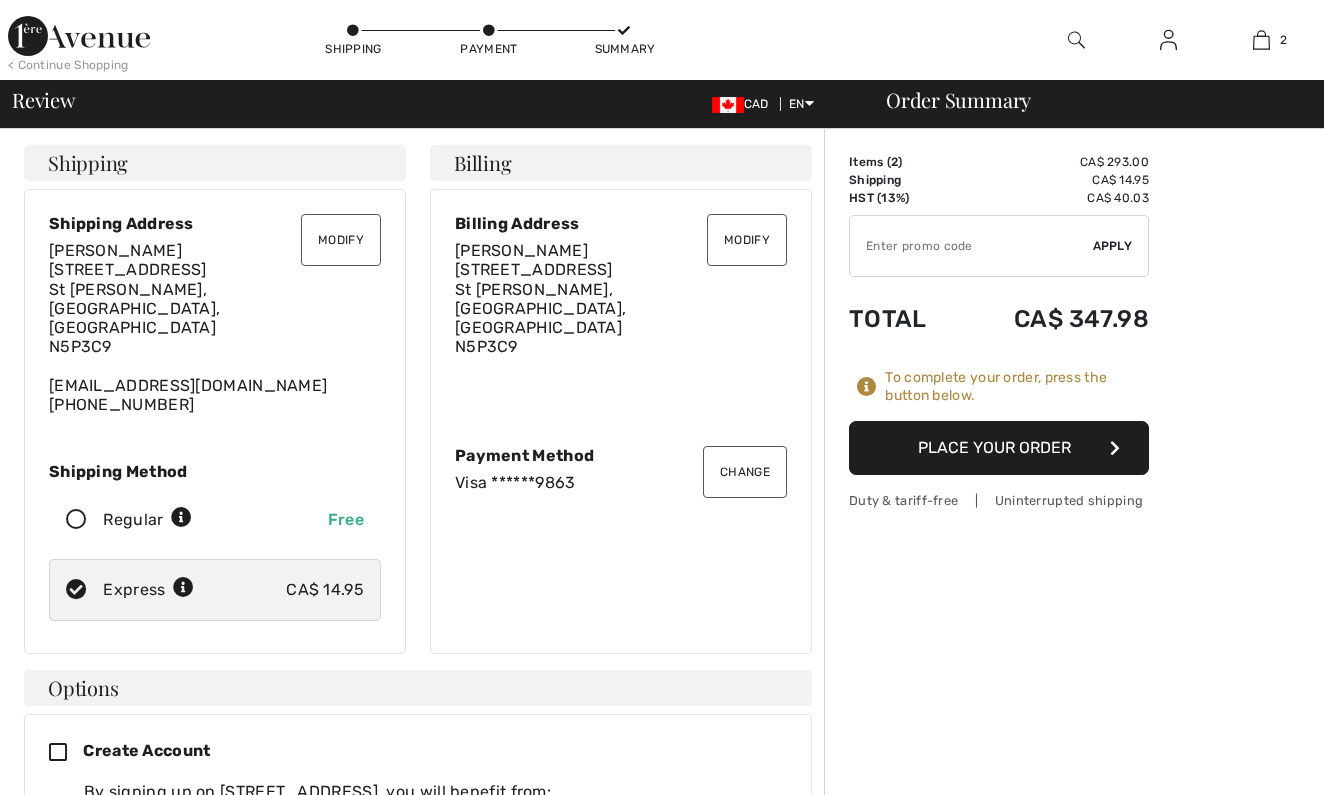 scroll, scrollTop: 0, scrollLeft: 0, axis: both 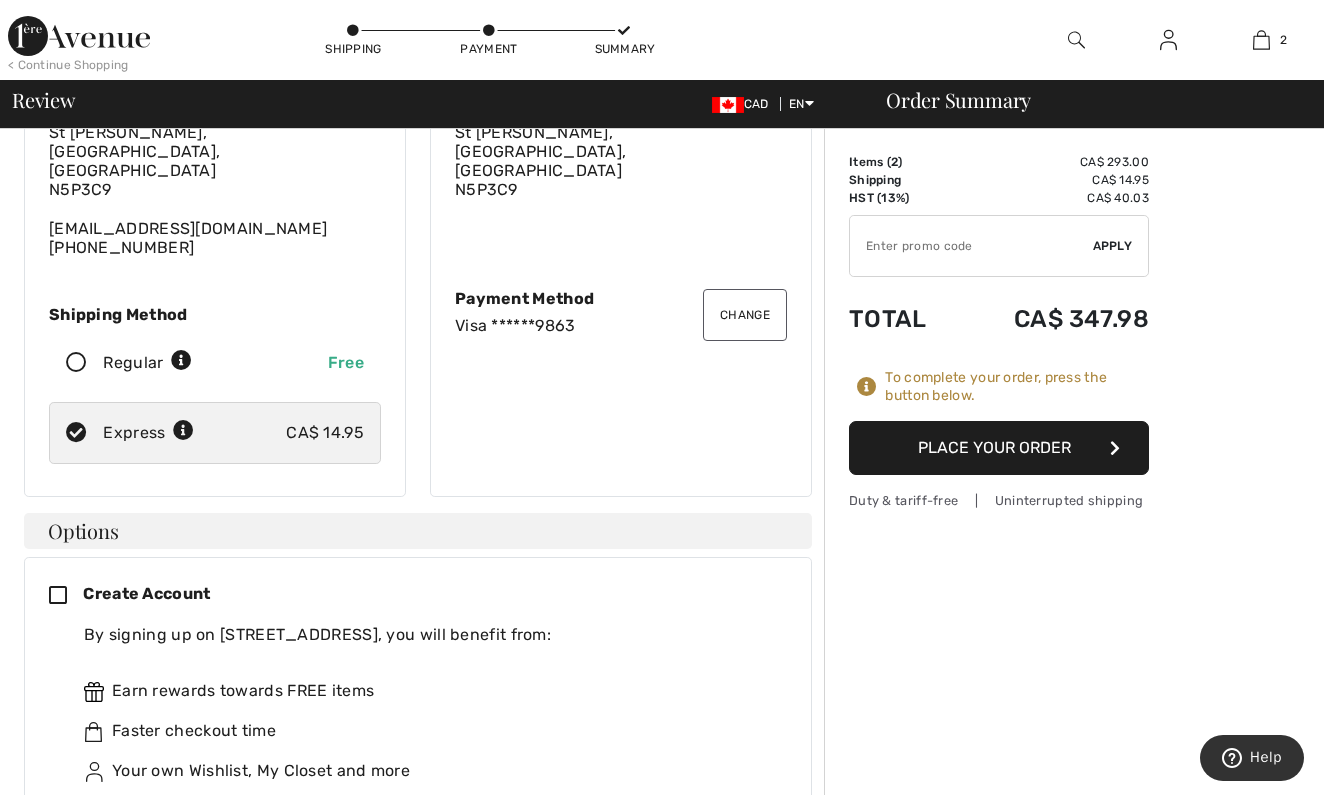 click on "Place Your Order" at bounding box center (999, 448) 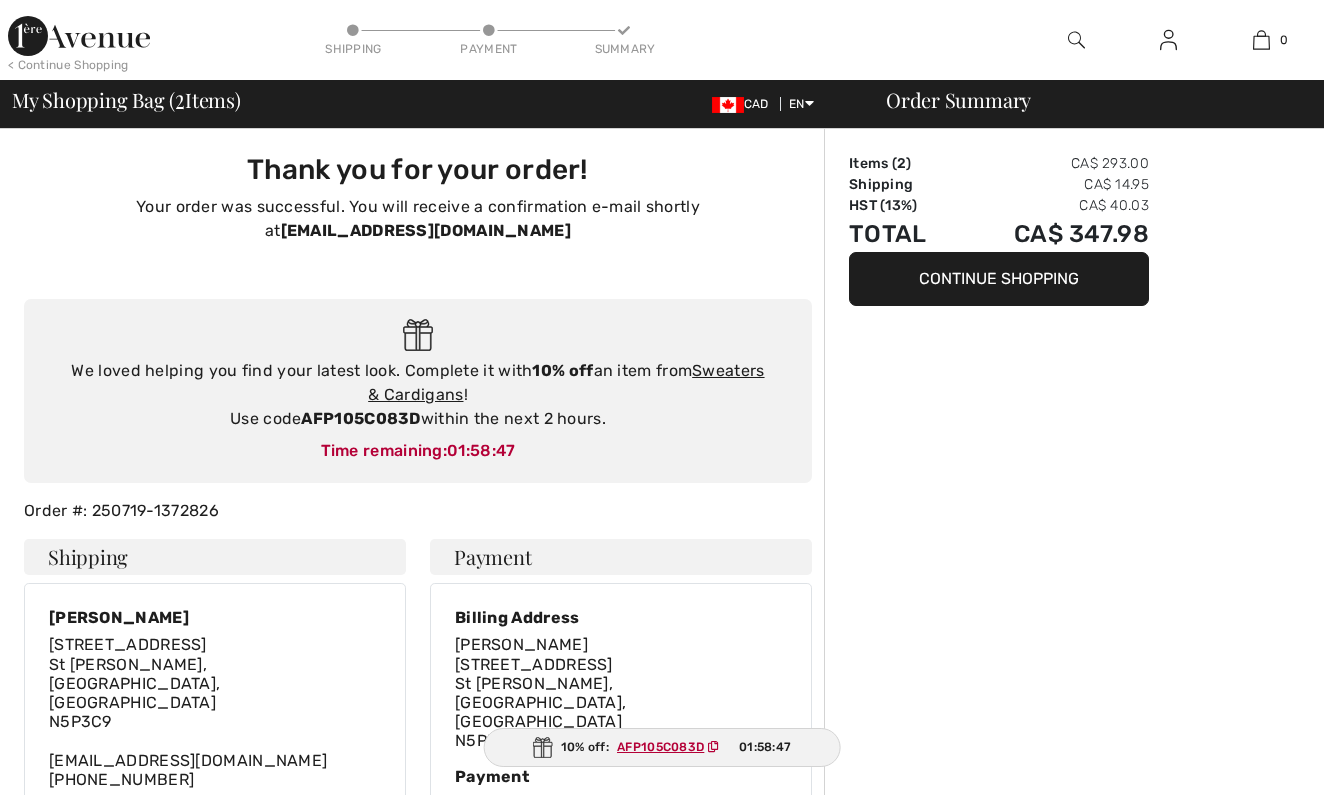 scroll, scrollTop: 0, scrollLeft: 0, axis: both 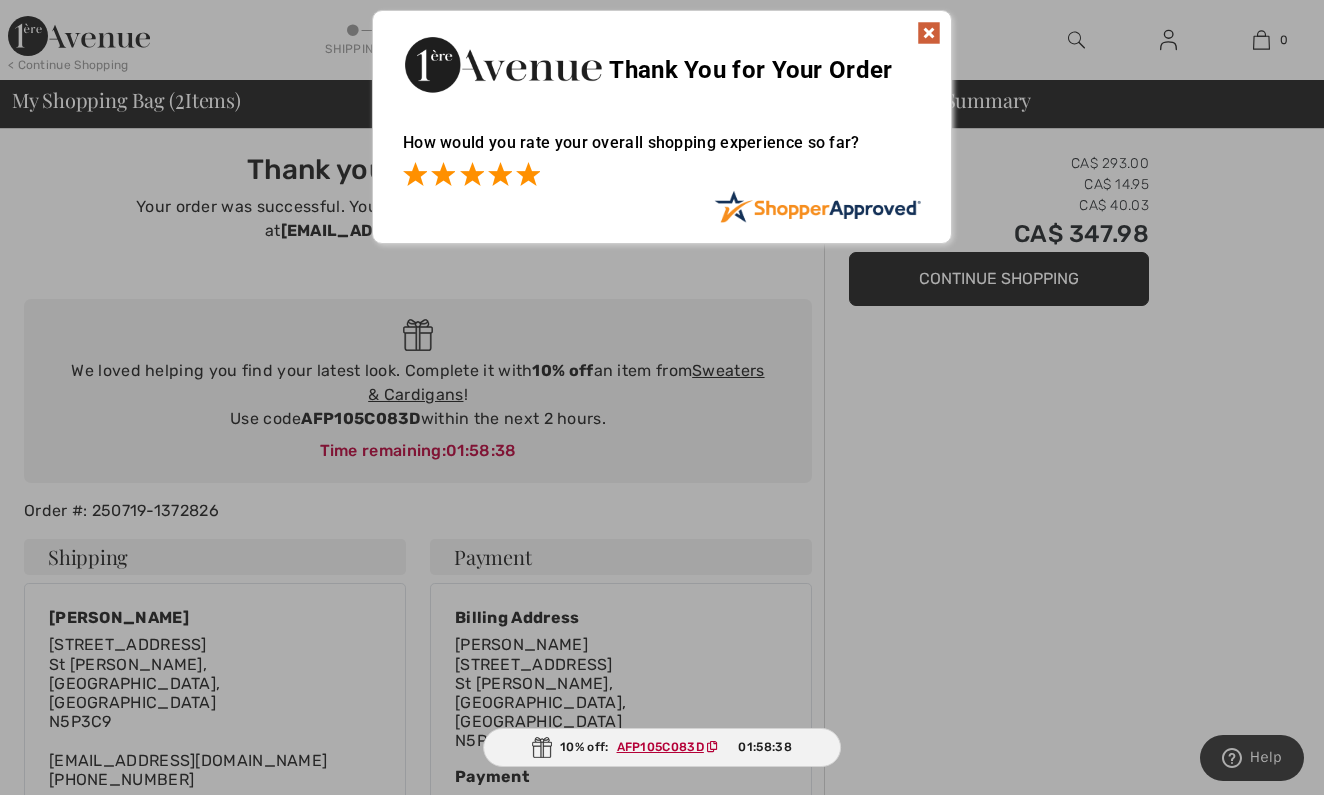 click at bounding box center (528, 174) 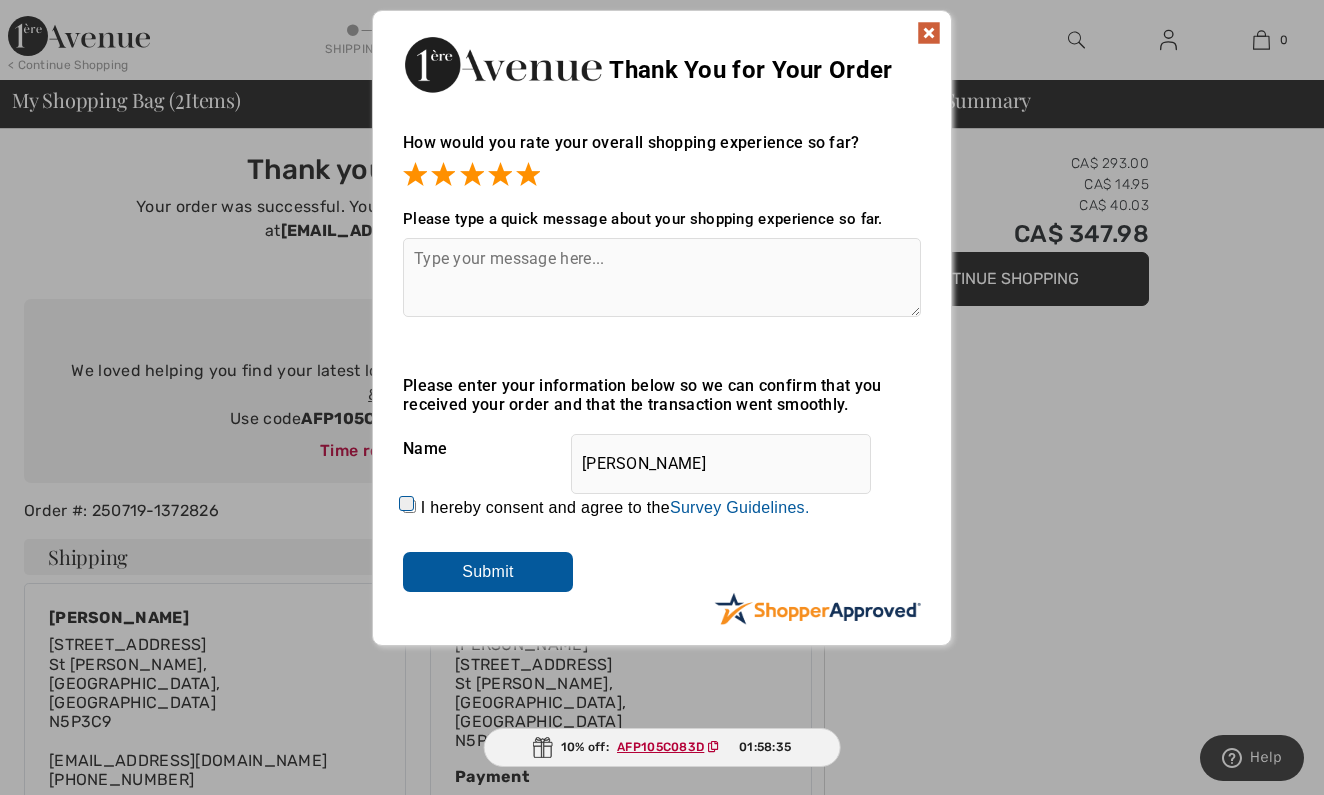 click on "Submit" at bounding box center (488, 572) 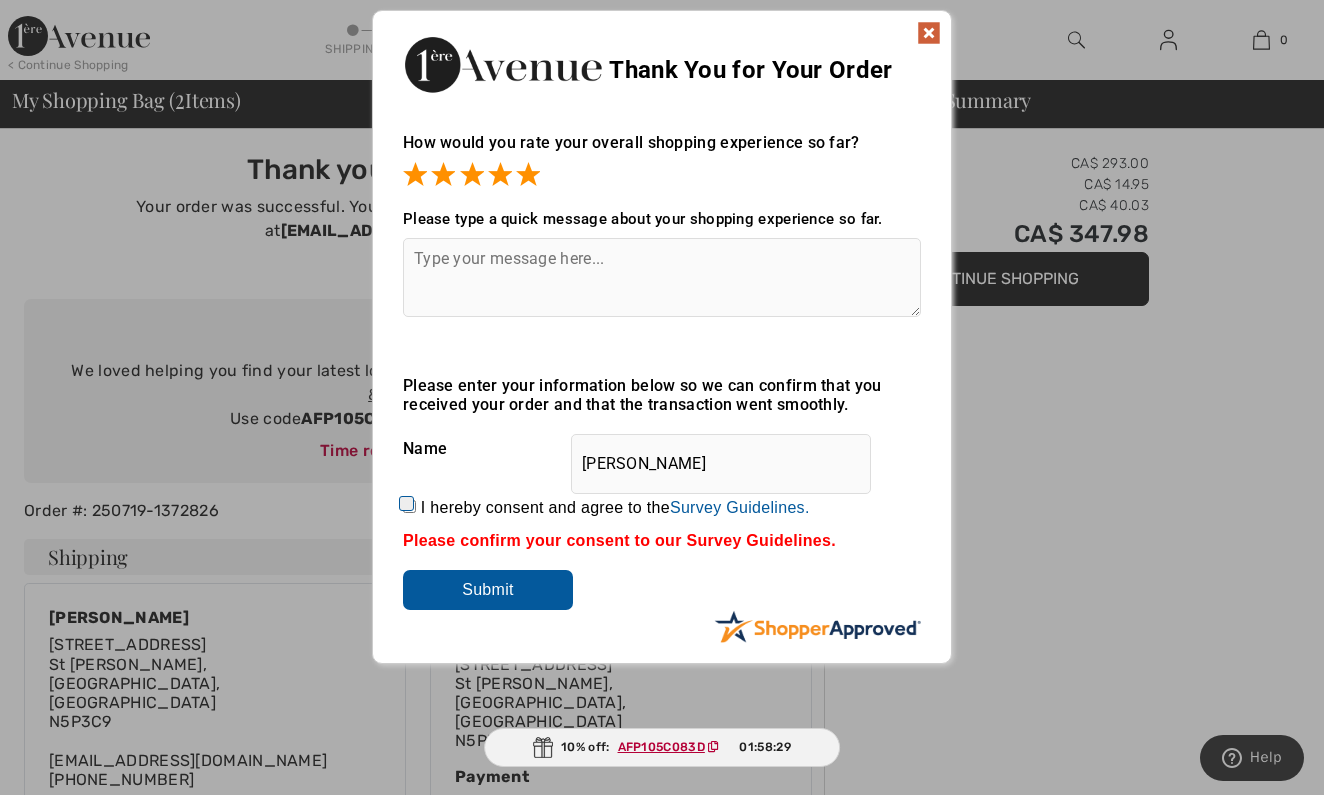 click at bounding box center (929, 33) 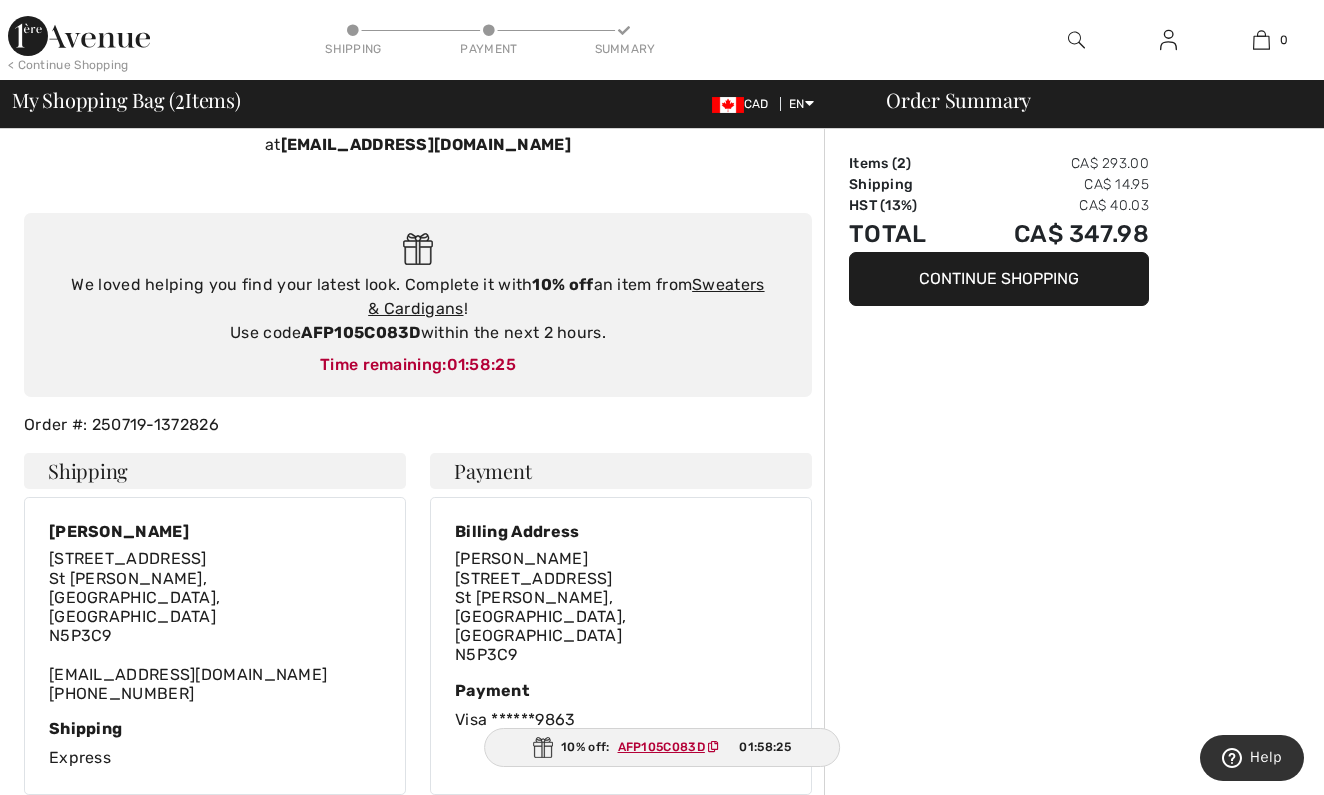 scroll, scrollTop: 94, scrollLeft: 0, axis: vertical 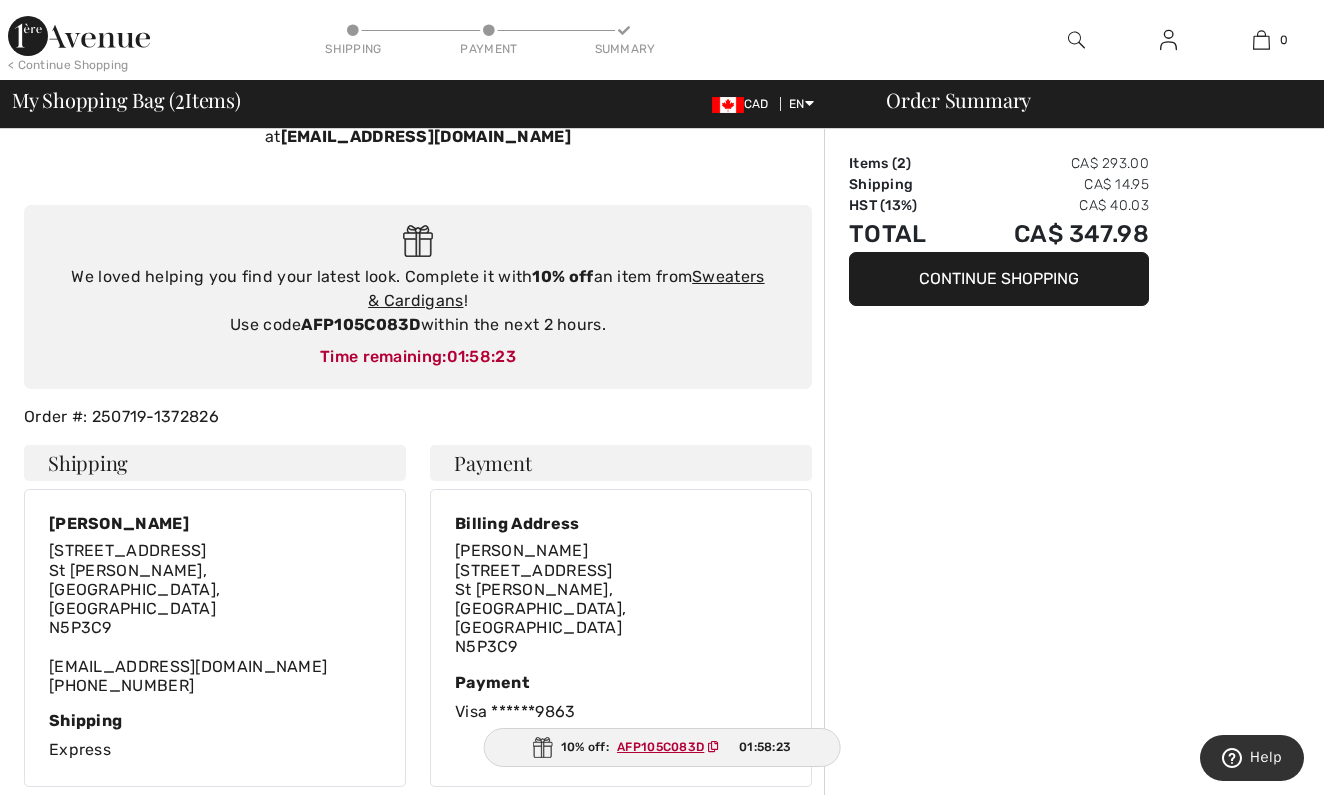 click on "AFP105C083D" at bounding box center (660, 747) 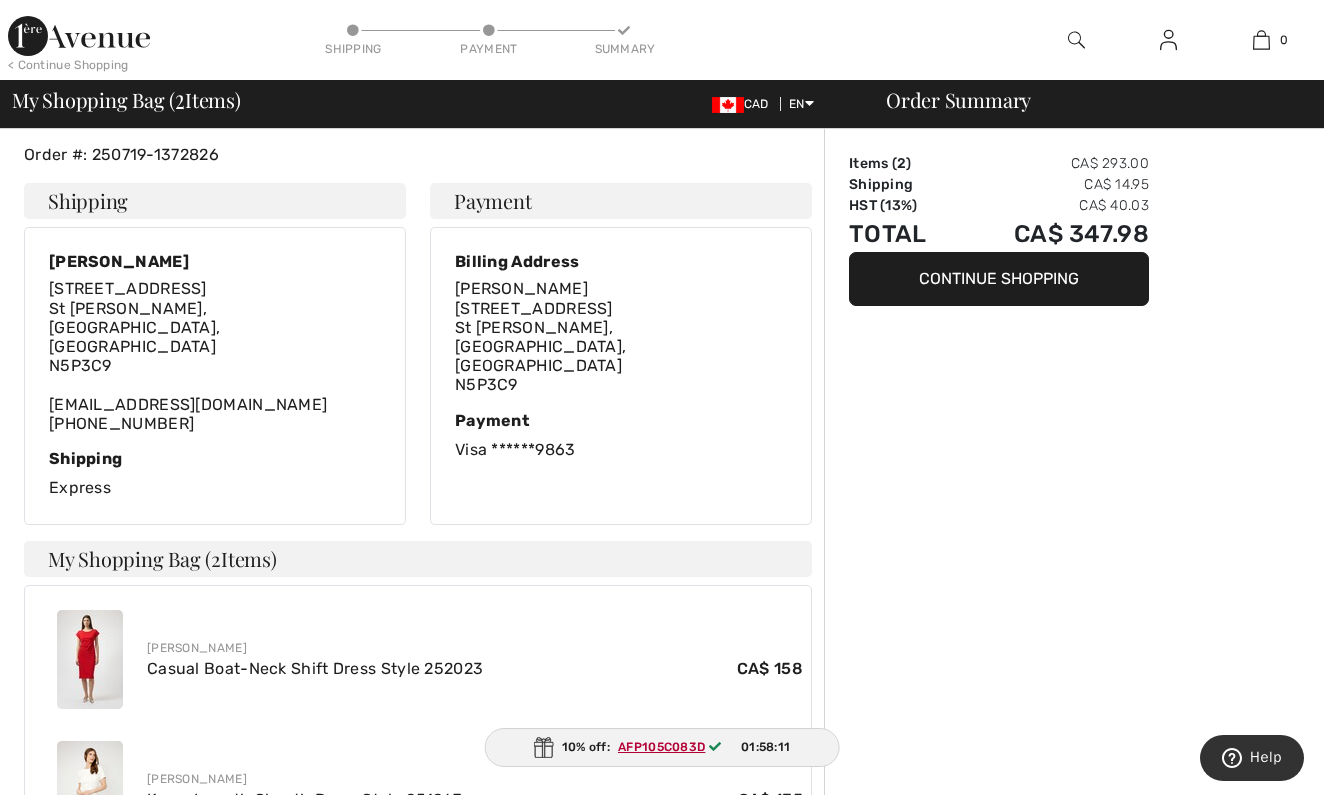 scroll, scrollTop: 355, scrollLeft: 0, axis: vertical 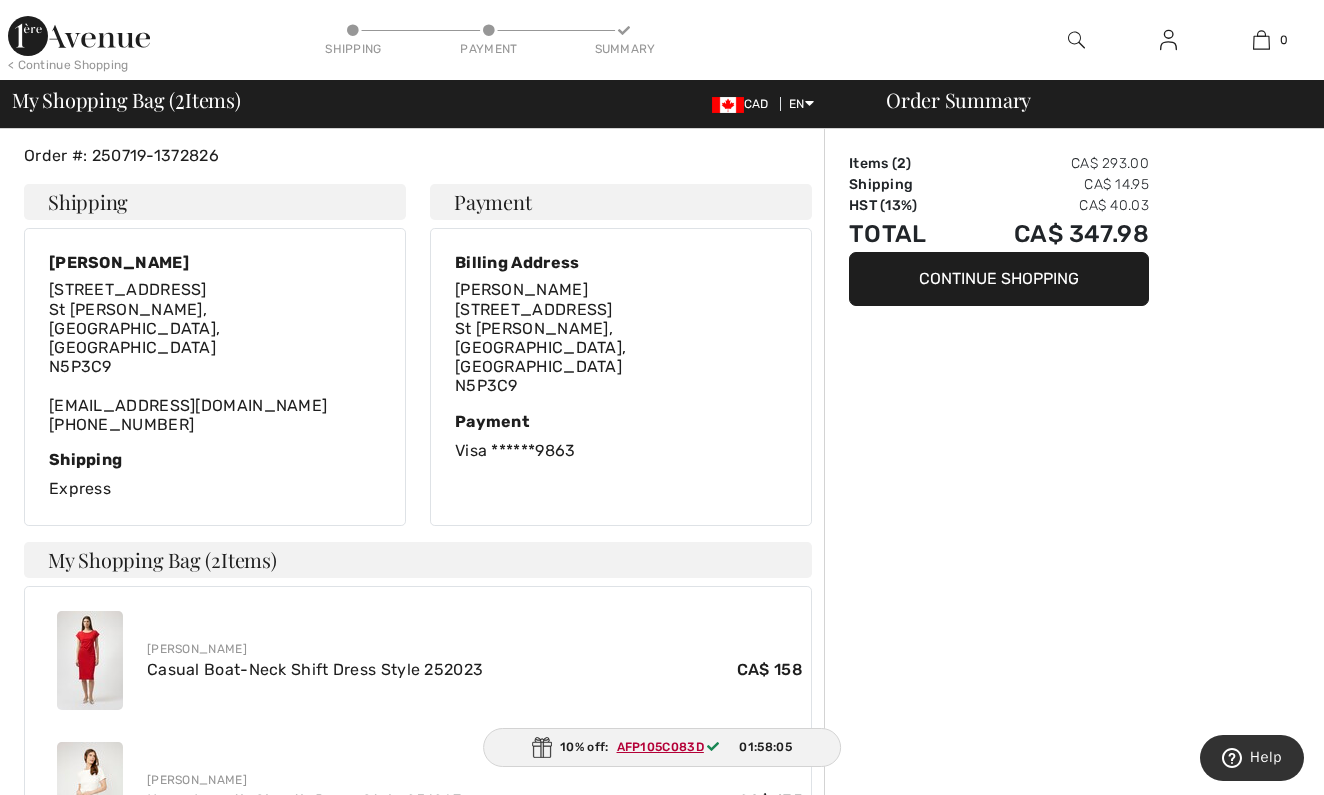 click on "Continue Shopping" at bounding box center [999, 279] 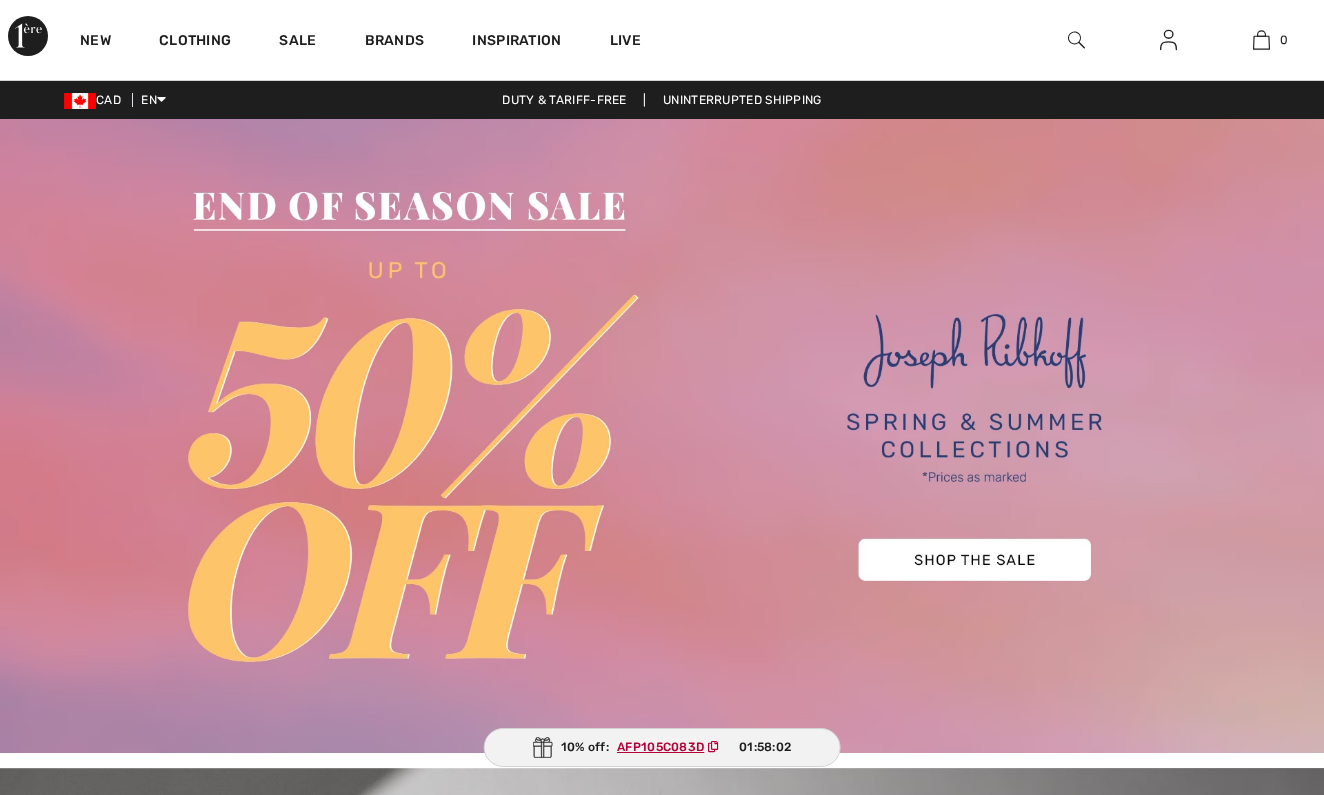 scroll, scrollTop: 0, scrollLeft: 0, axis: both 